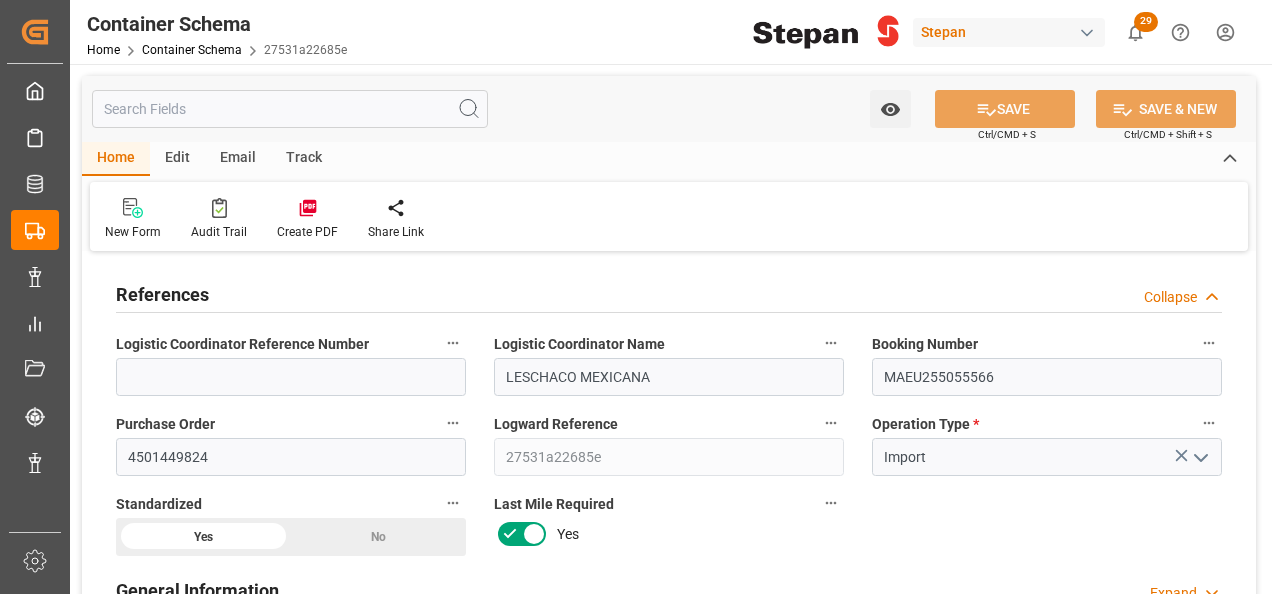 scroll, scrollTop: 0, scrollLeft: 0, axis: both 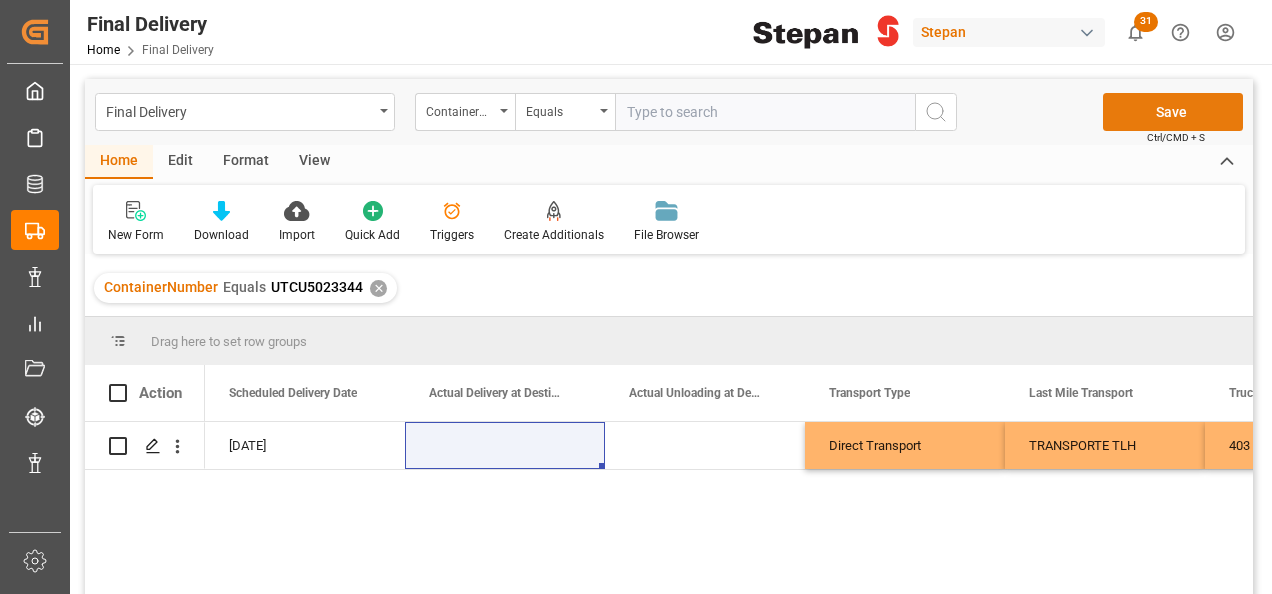 click on "Save" at bounding box center (1173, 112) 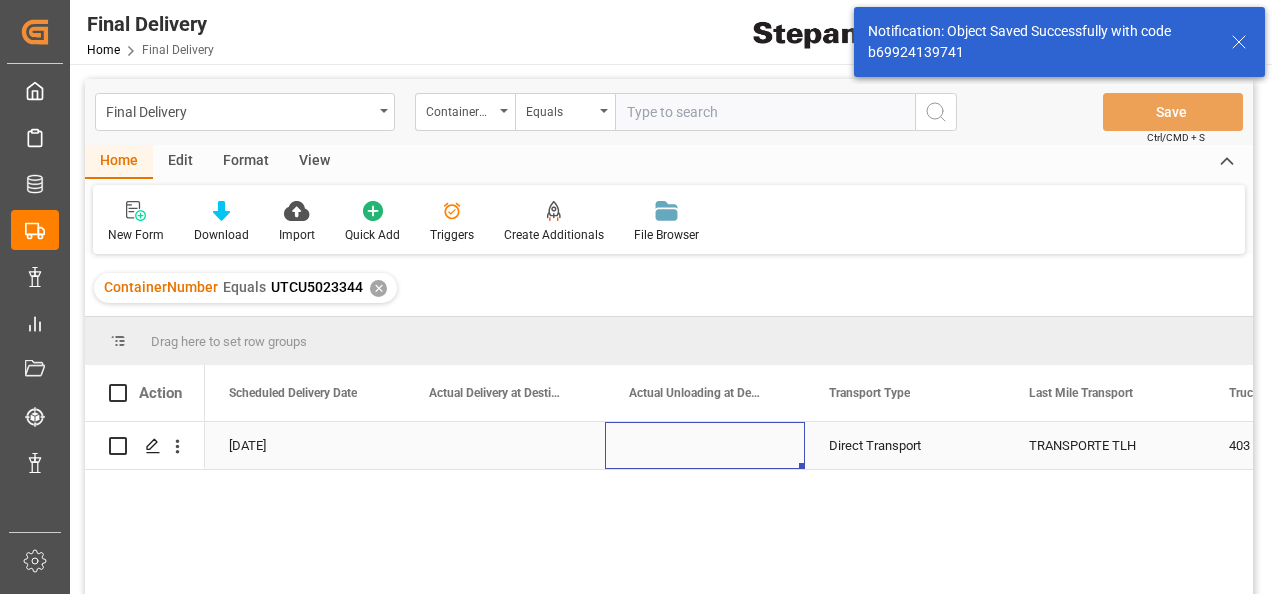 click at bounding box center (705, 445) 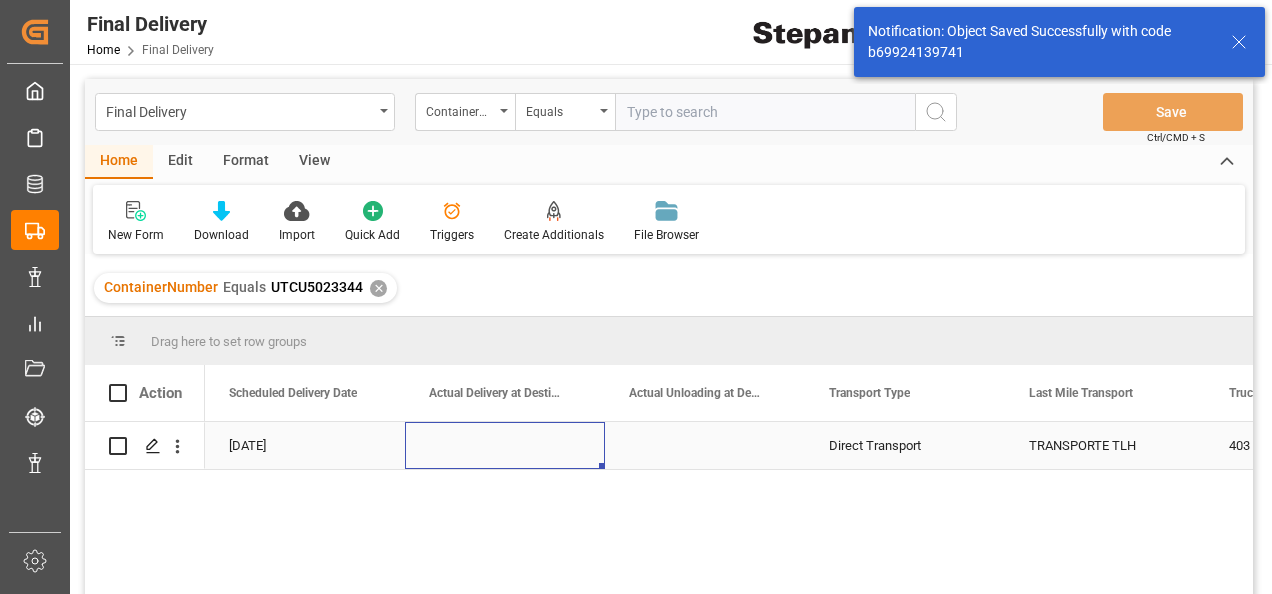 scroll, scrollTop: 0, scrollLeft: 2200, axis: horizontal 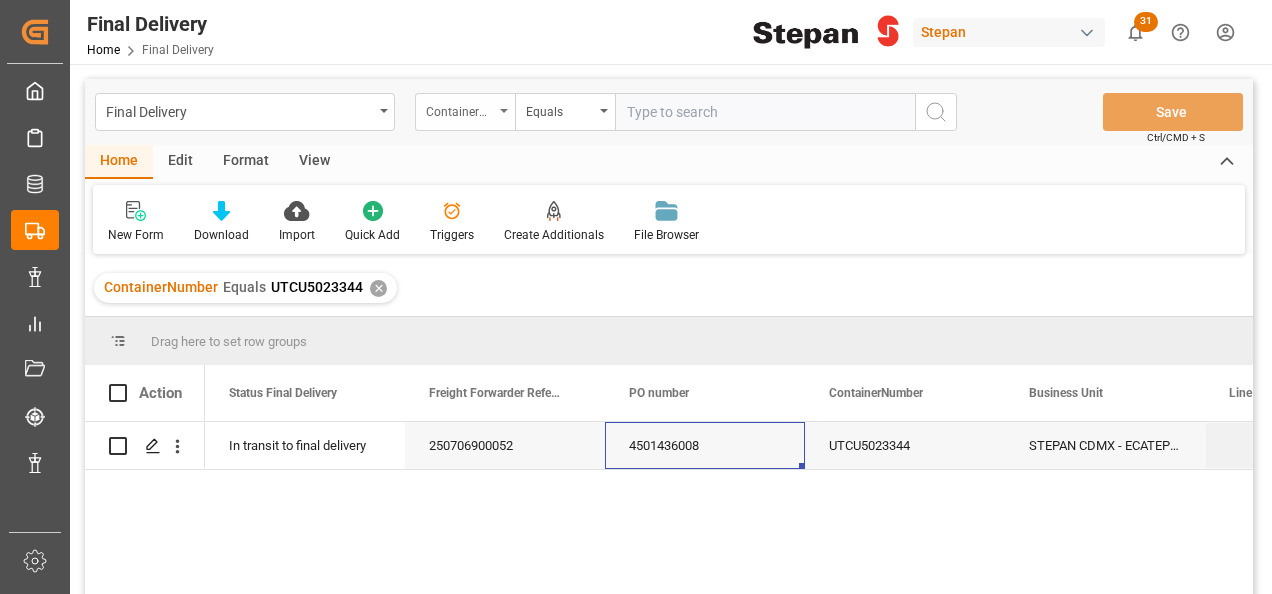 click on "ContainerNumber" at bounding box center [465, 112] 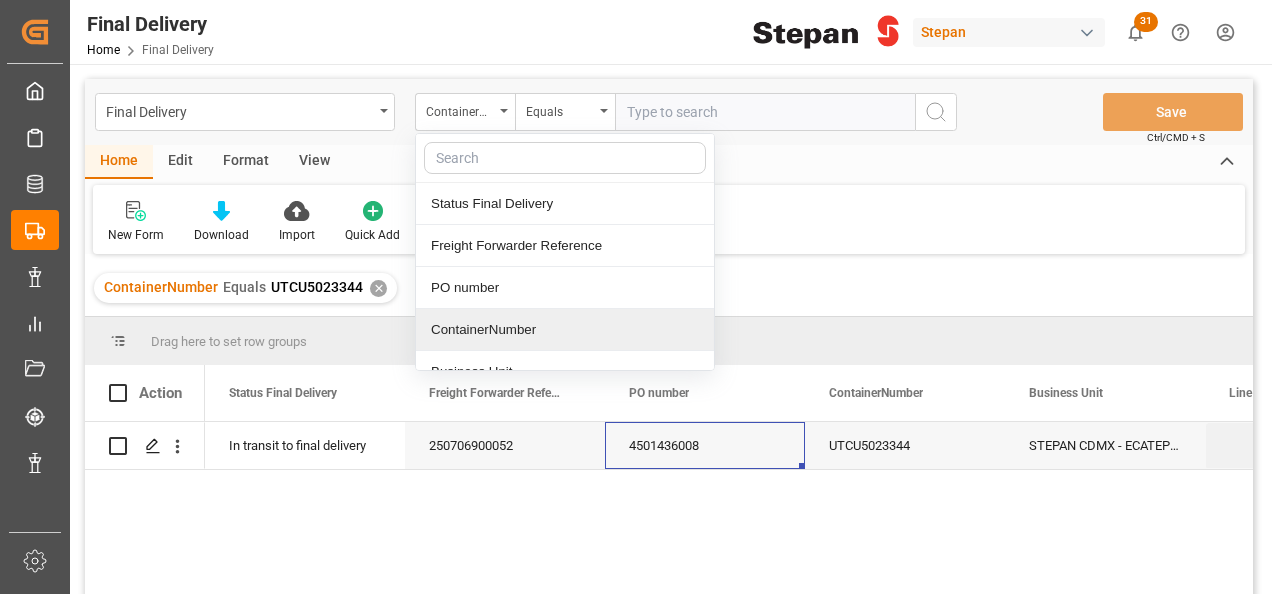 click on "ContainerNumber" at bounding box center [565, 330] 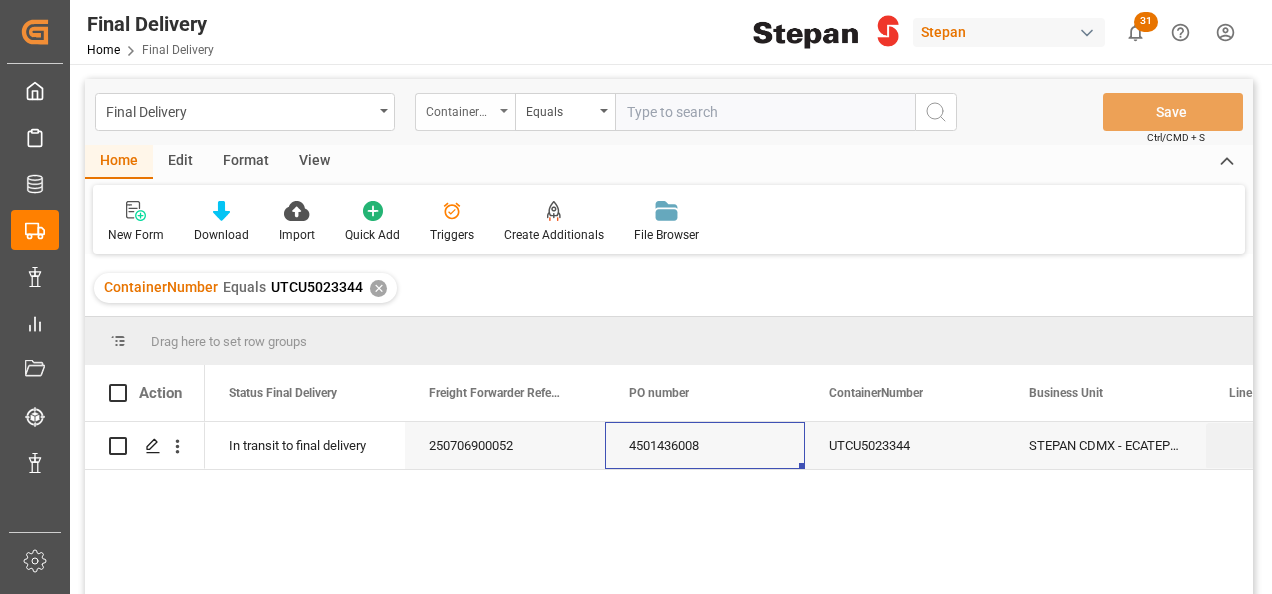 click on "ContainerNumber" at bounding box center (465, 112) 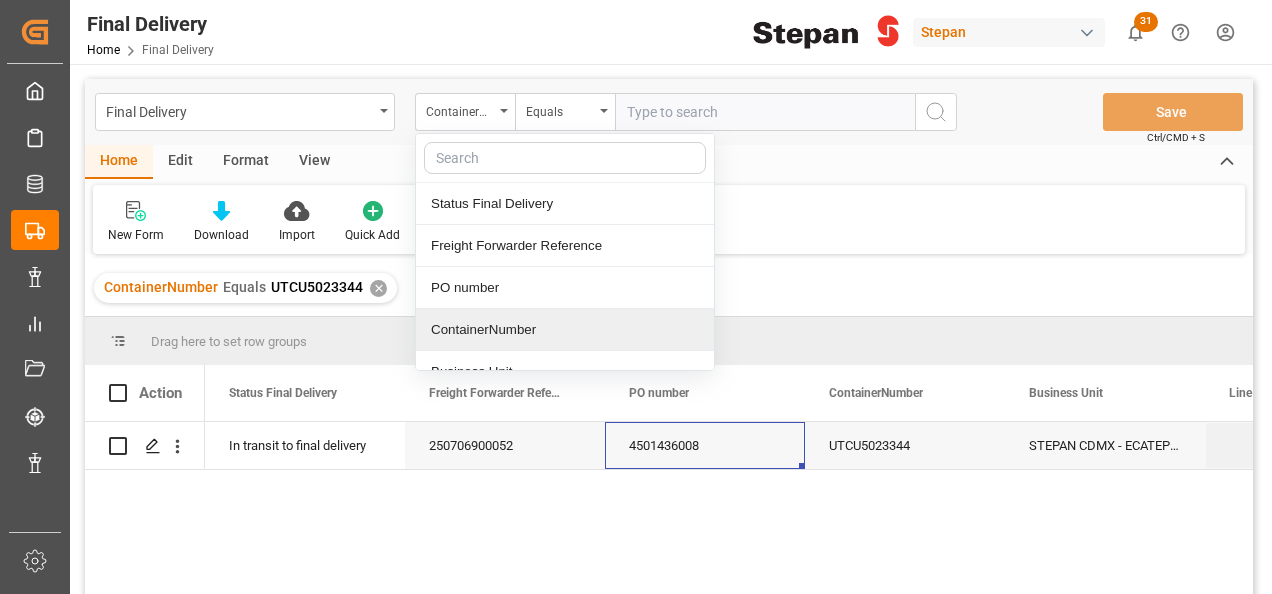 click on "ContainerNumber" at bounding box center [565, 330] 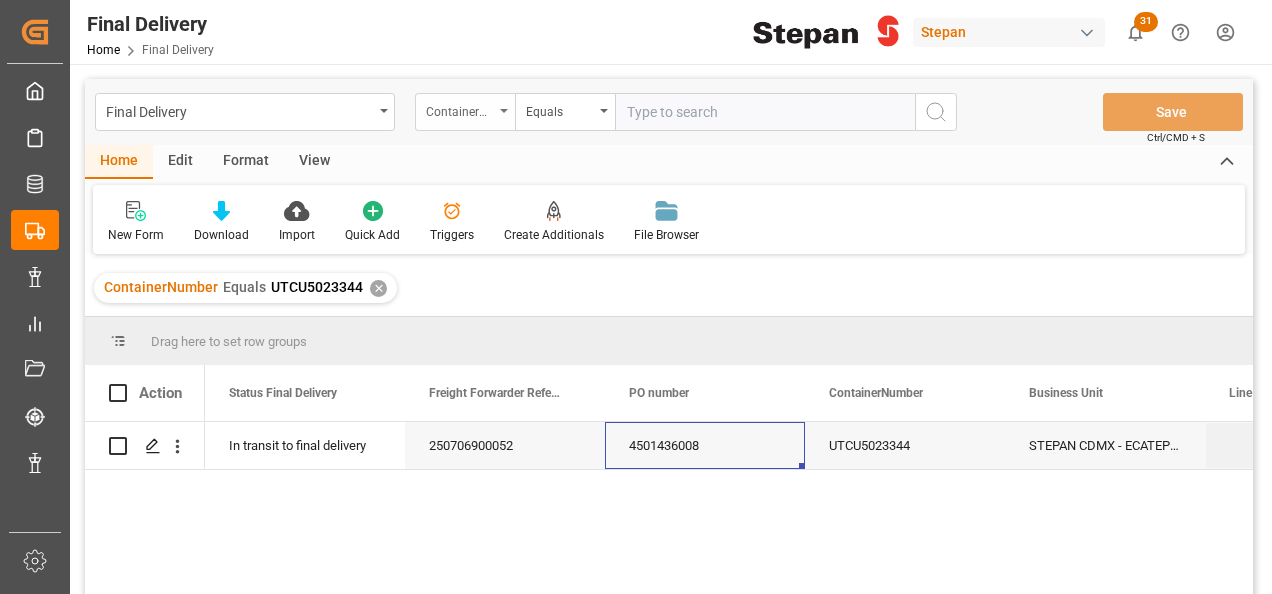 click on "ContainerNumber" at bounding box center [465, 112] 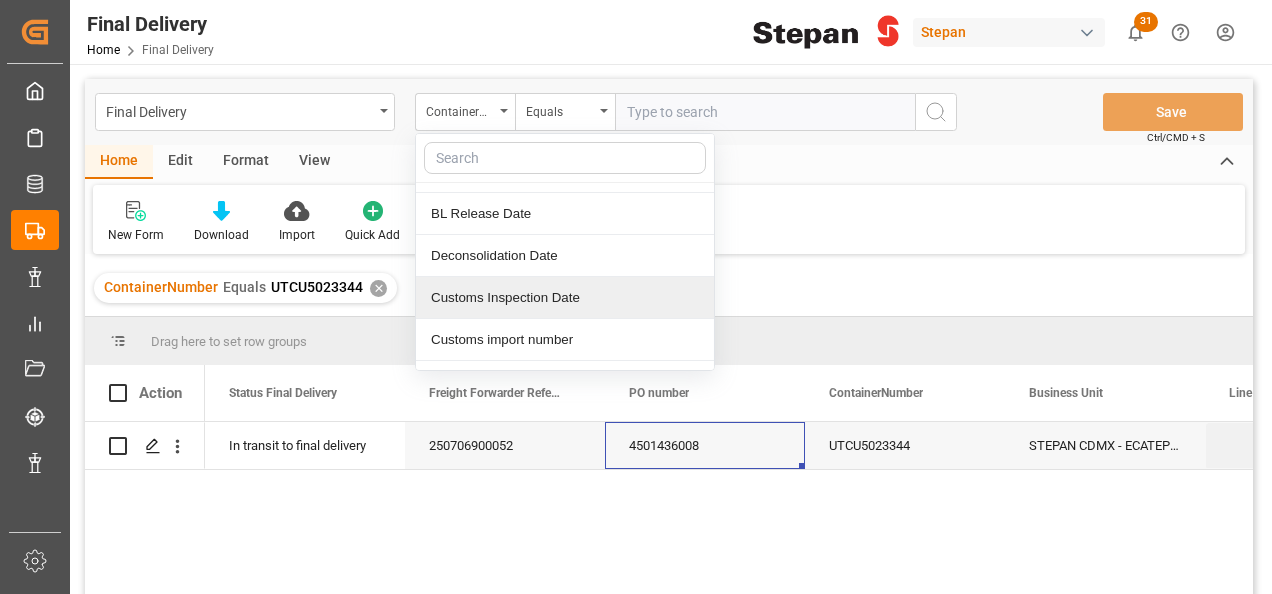 scroll, scrollTop: 0, scrollLeft: 0, axis: both 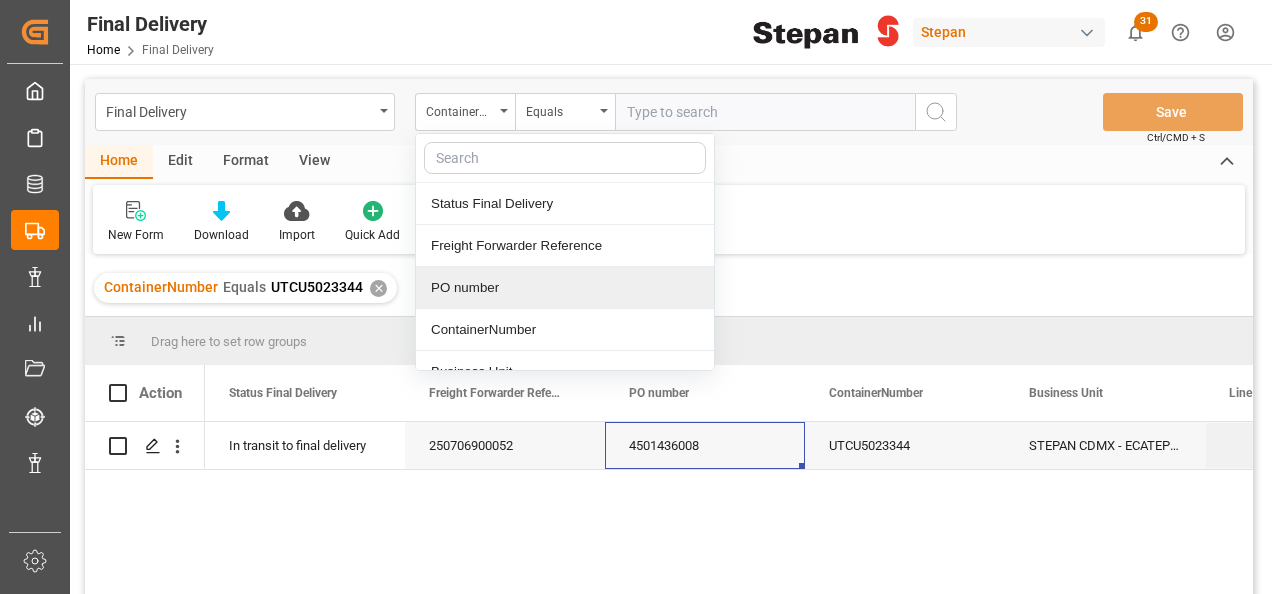 click on "PO number" at bounding box center [565, 288] 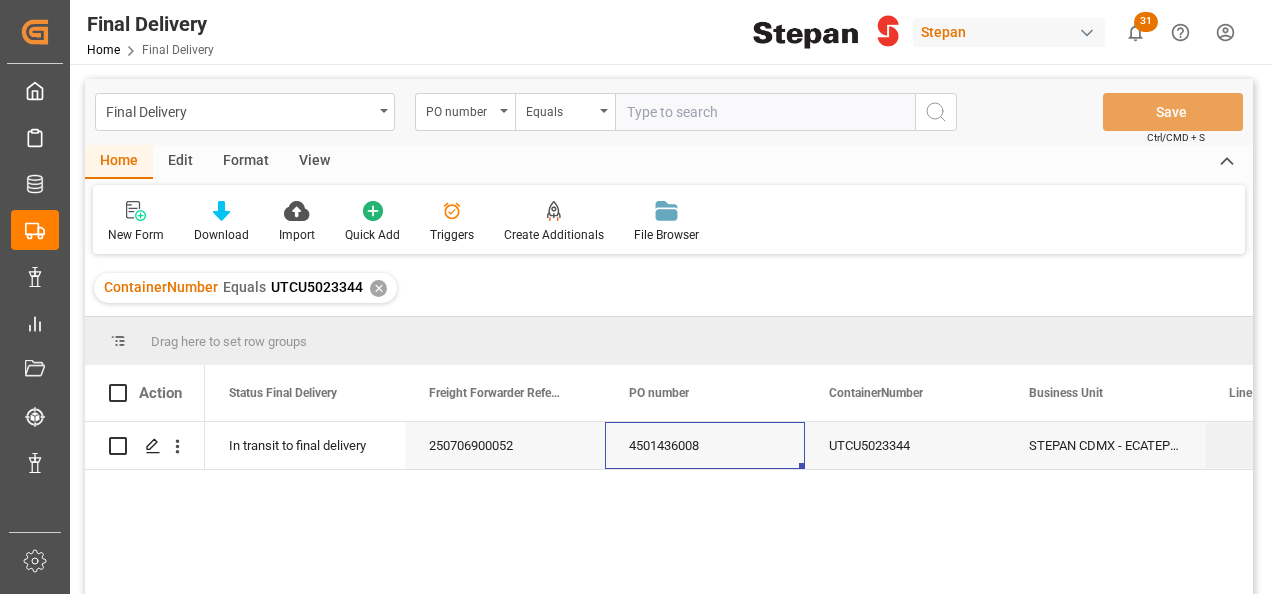click at bounding box center (765, 112) 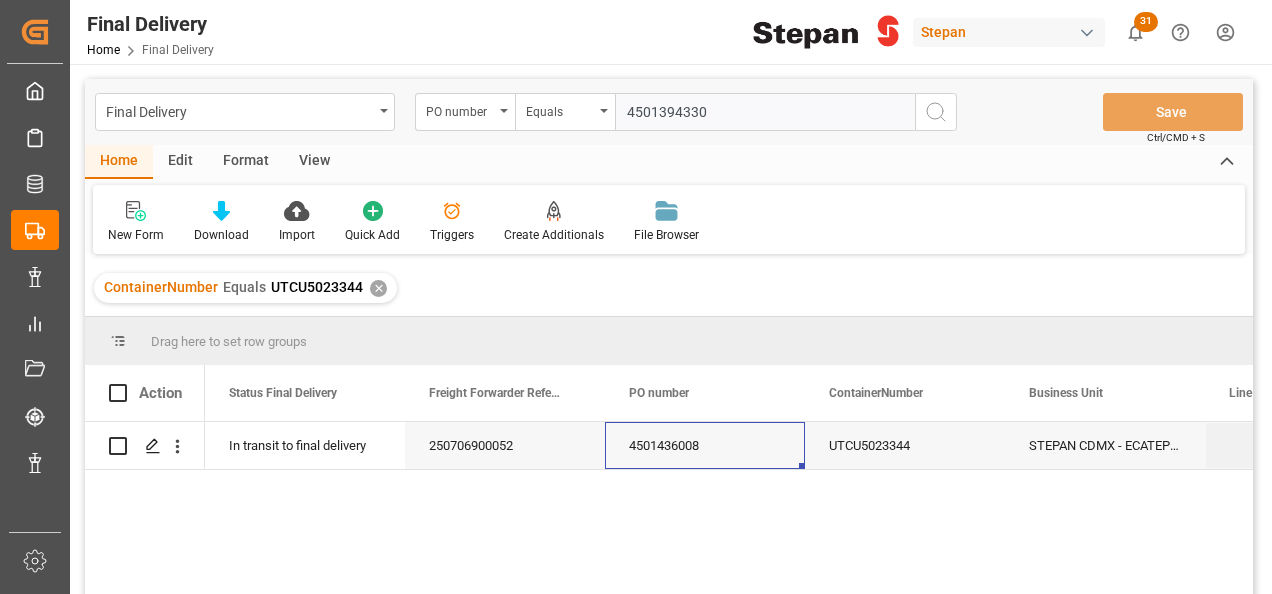 type on "4501394330" 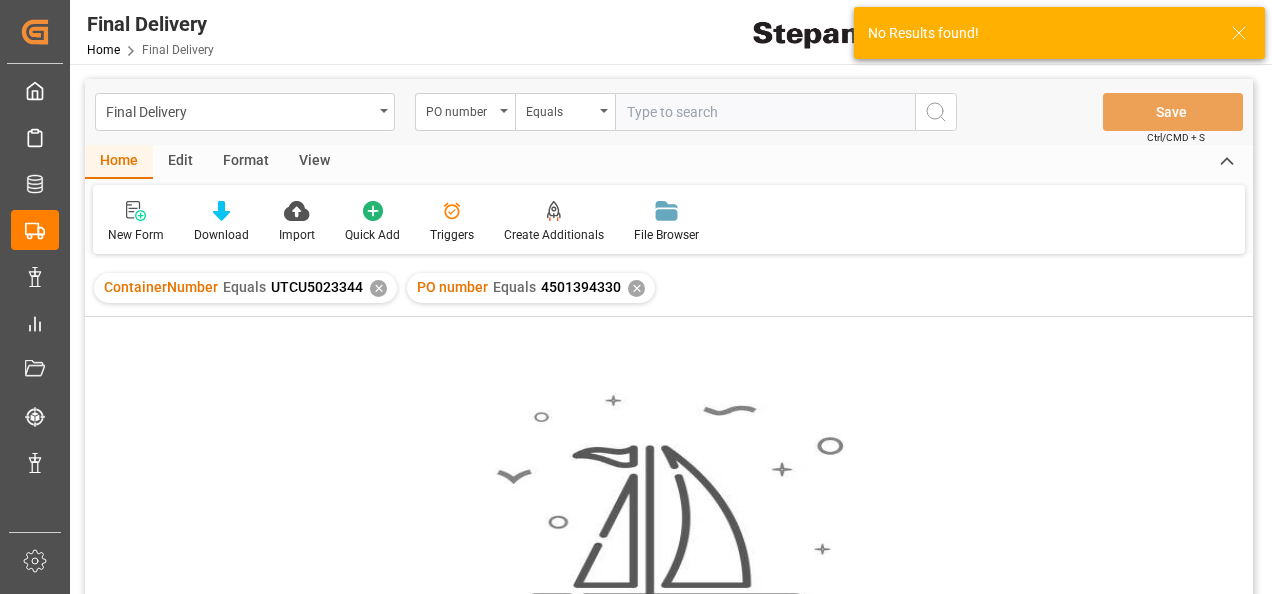 click on "ContainerNumber Equals UTCU5023344 ✕" at bounding box center (245, 288) 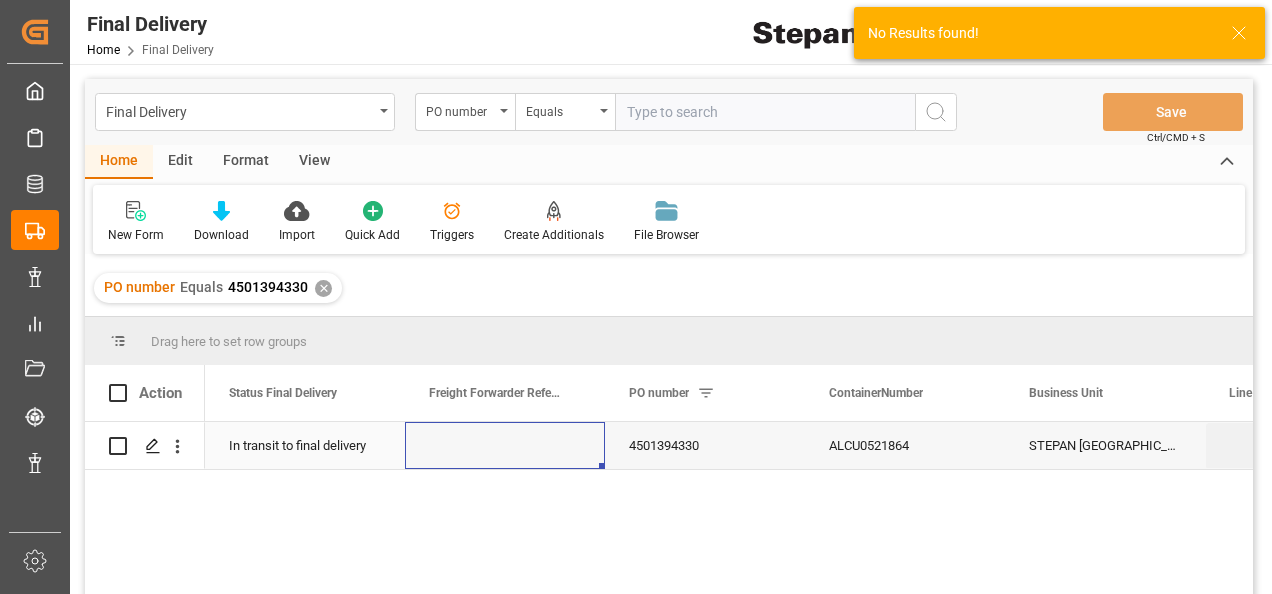 click at bounding box center (505, 445) 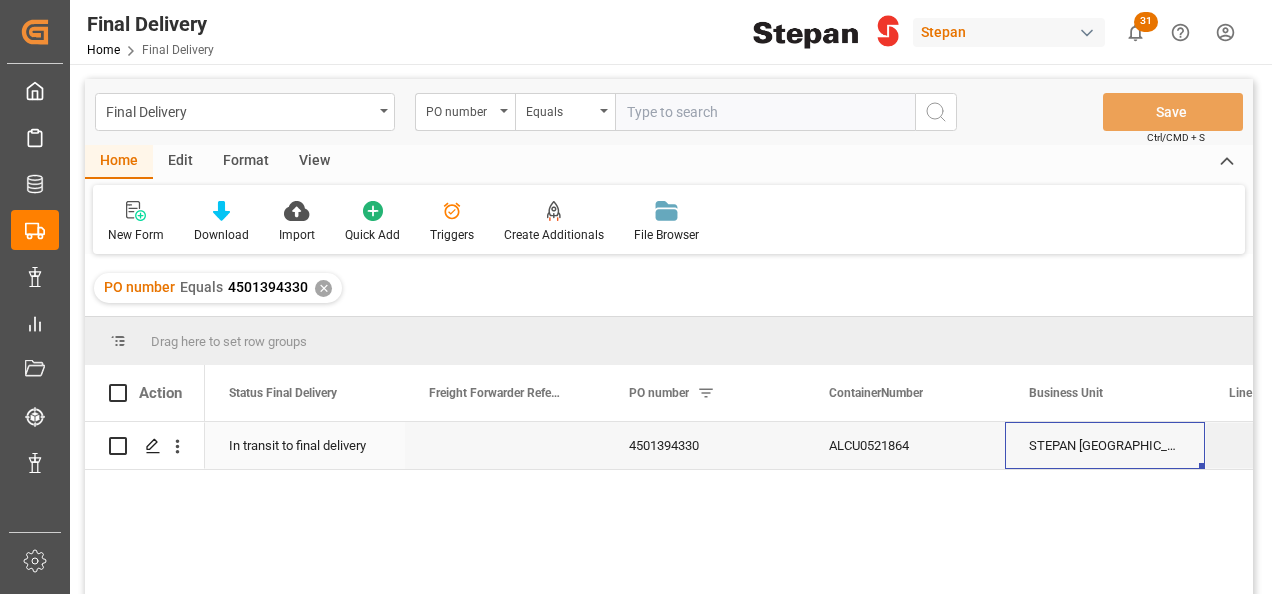 scroll, scrollTop: 0, scrollLeft: 158, axis: horizontal 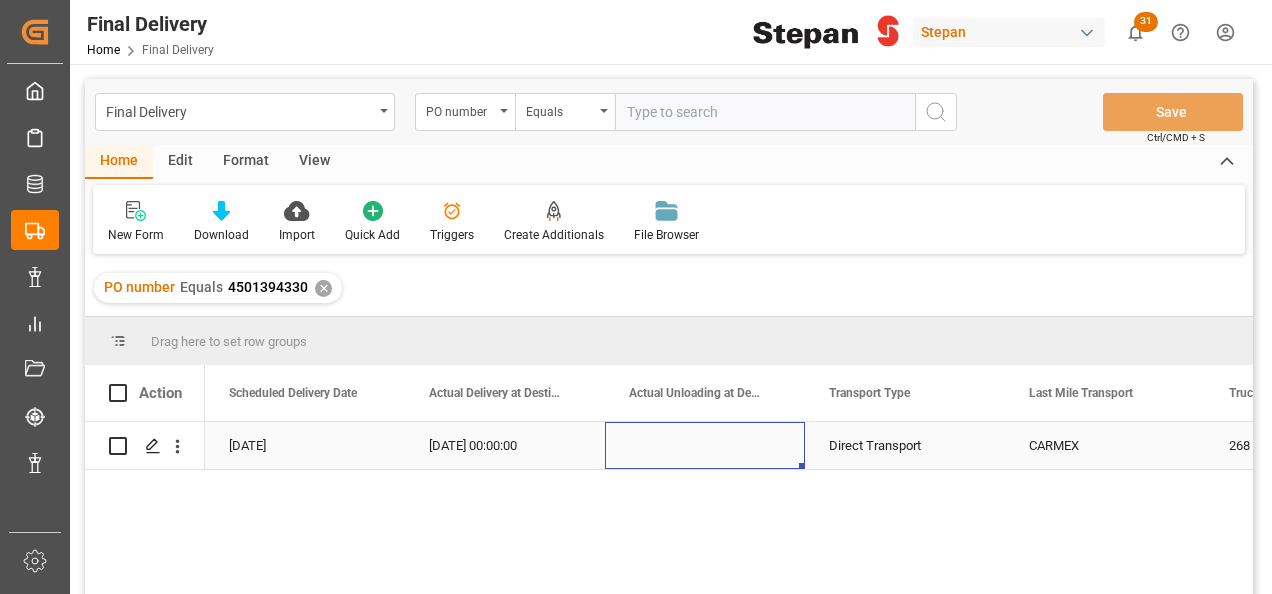 click at bounding box center (705, 445) 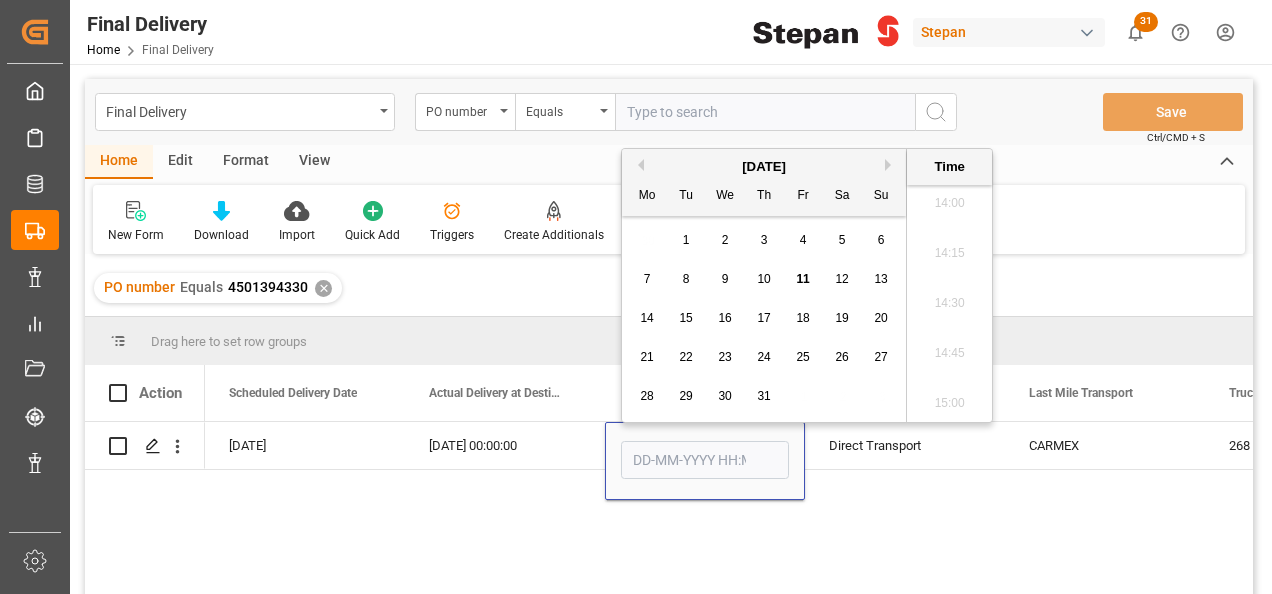 click on "11" at bounding box center [802, 279] 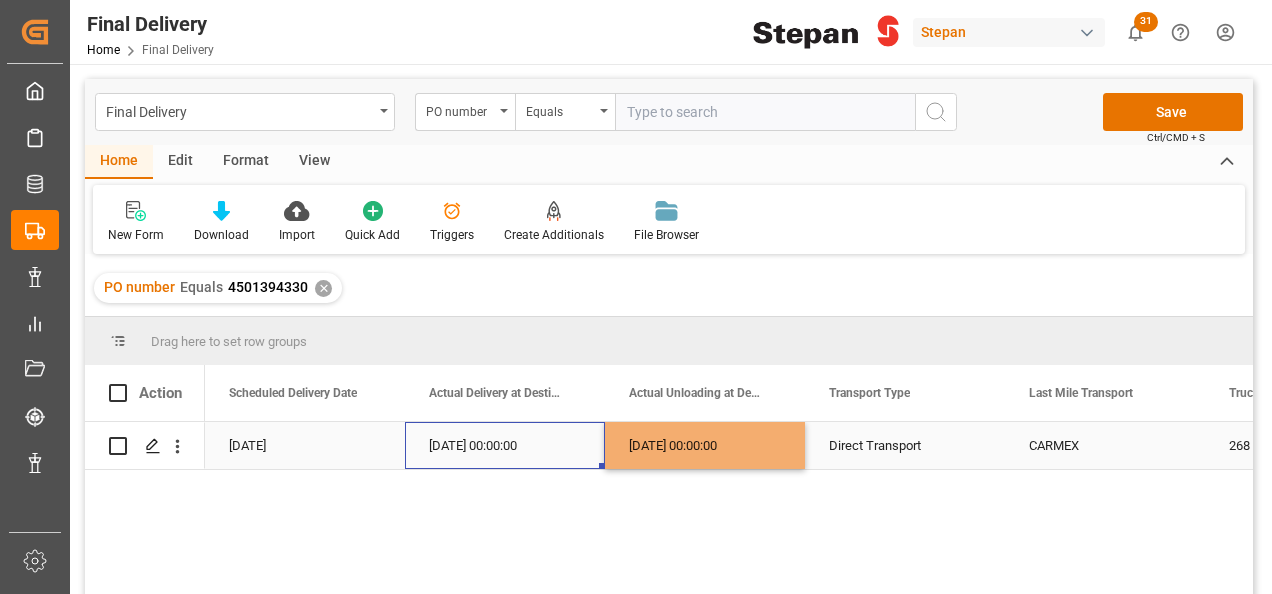 click on "[DATE] 00:00:00" at bounding box center (505, 445) 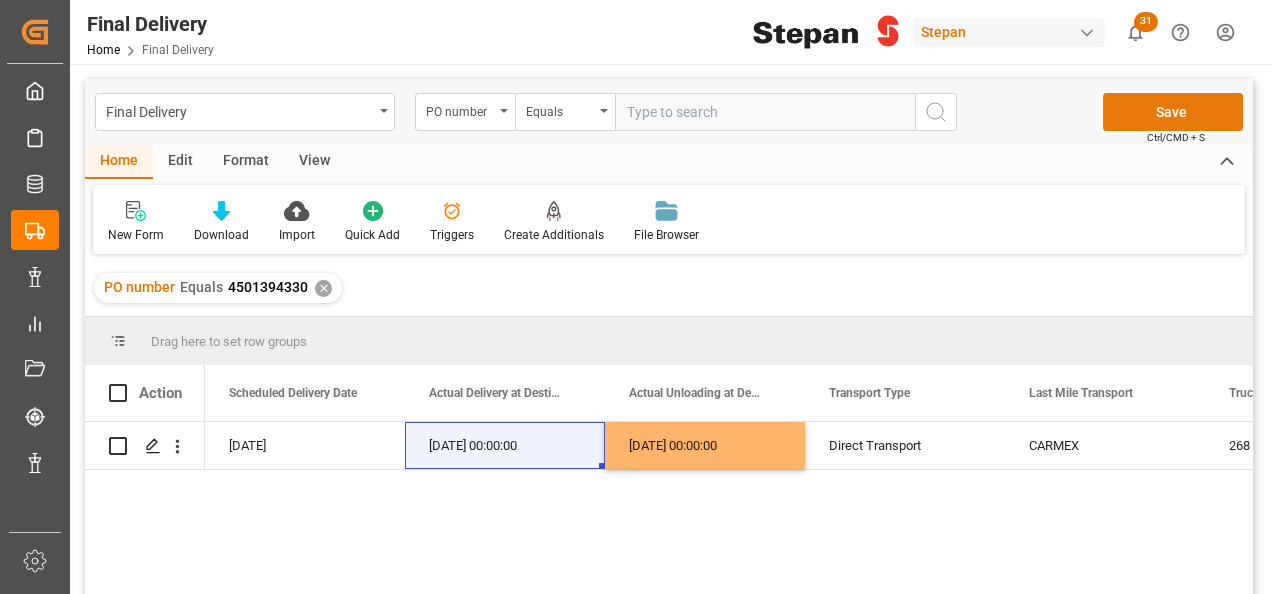 click on "Save" at bounding box center [1173, 112] 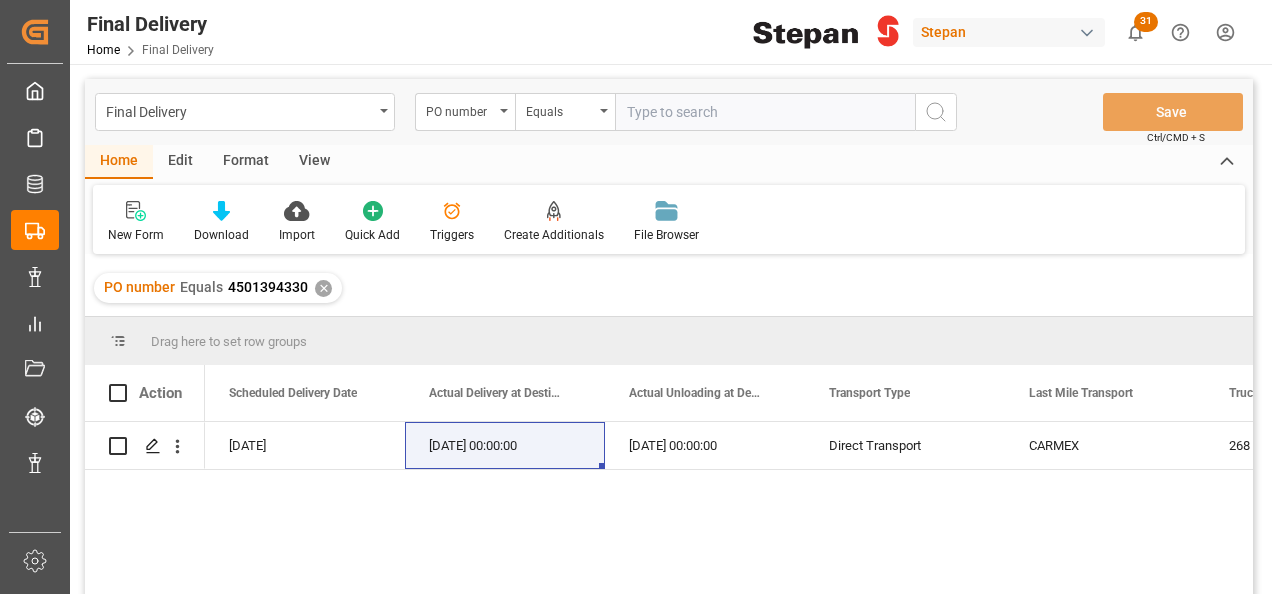 click on "✕" at bounding box center (323, 288) 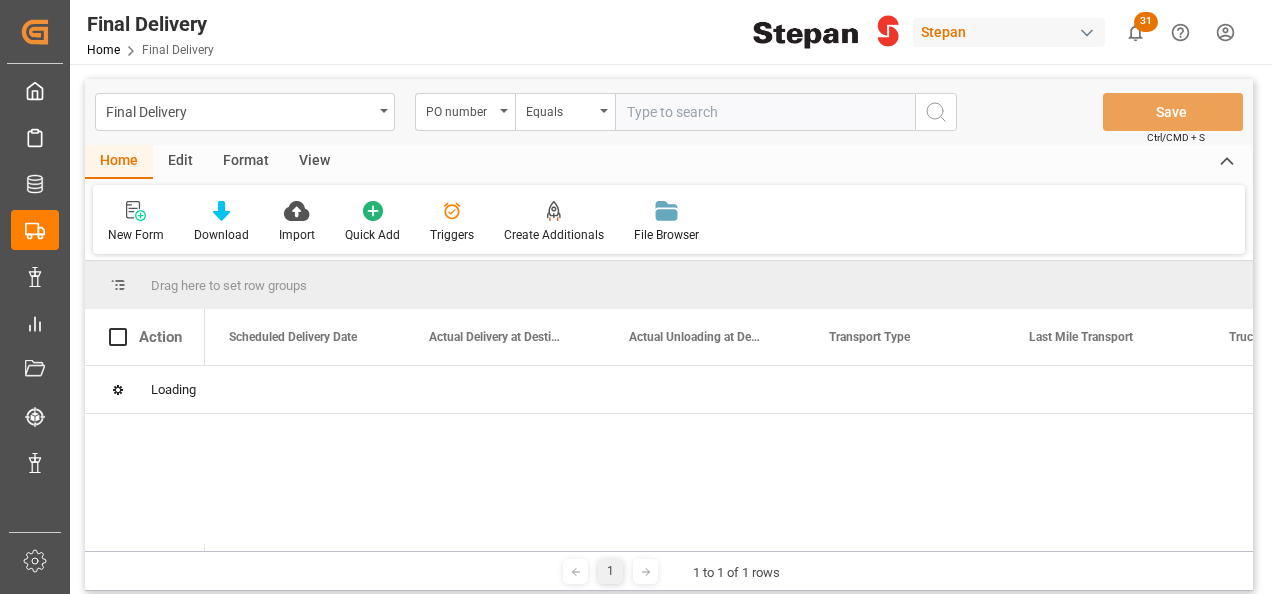 click at bounding box center (765, 112) 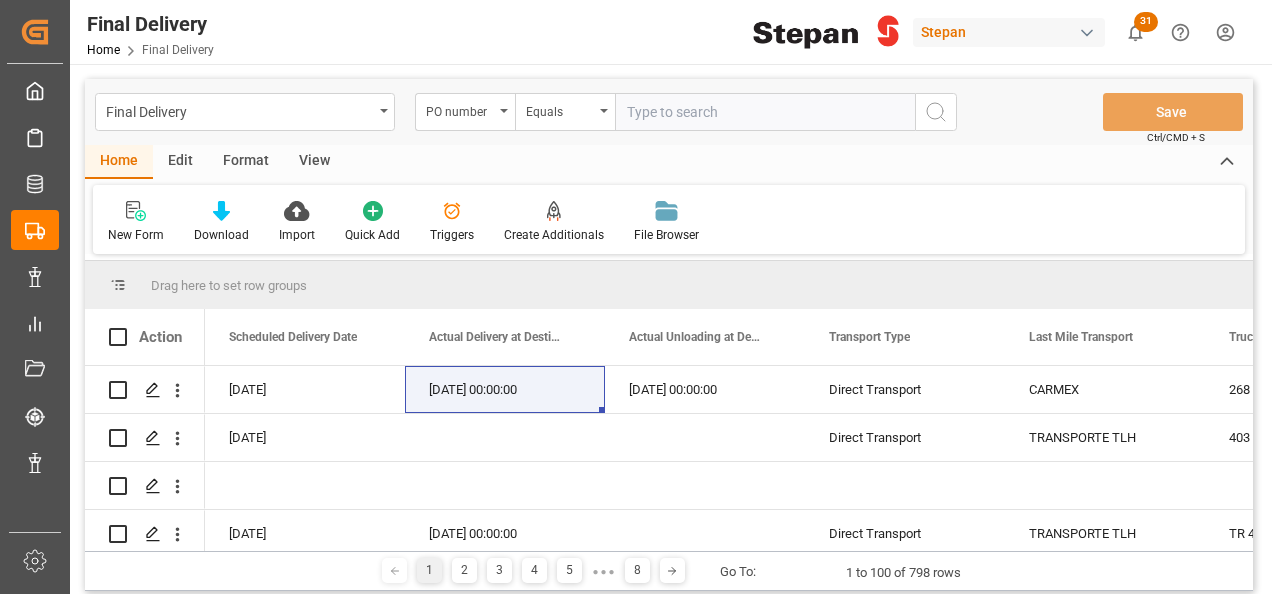 paste on "4501449461,4501449462" 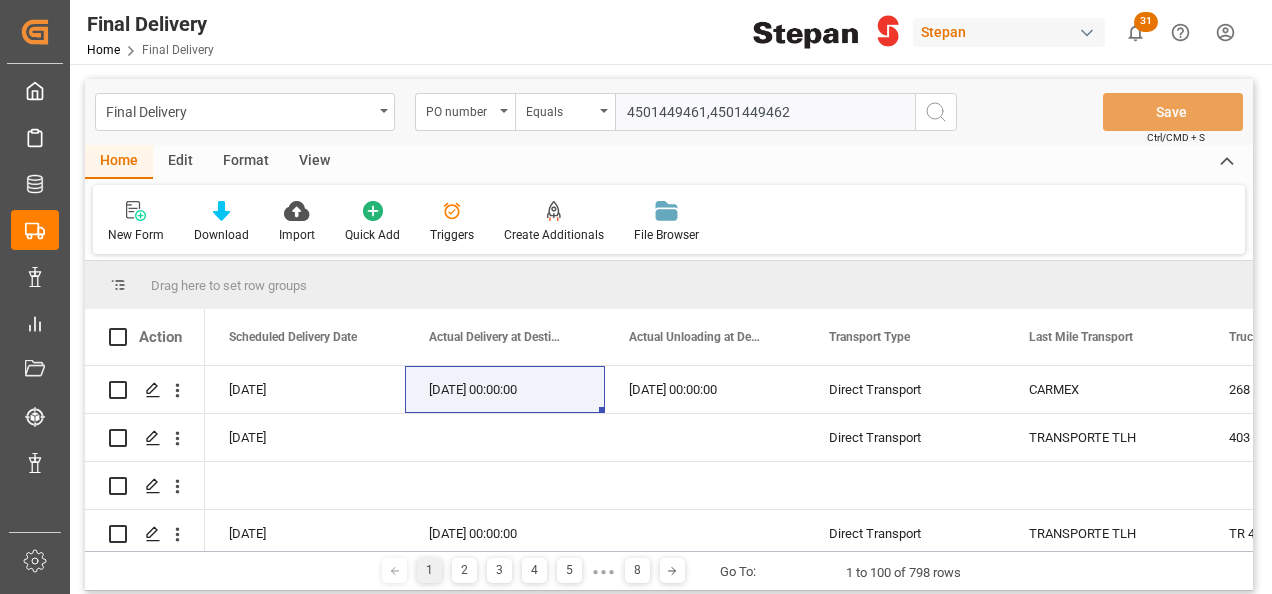 type on "4501449461,4501449462" 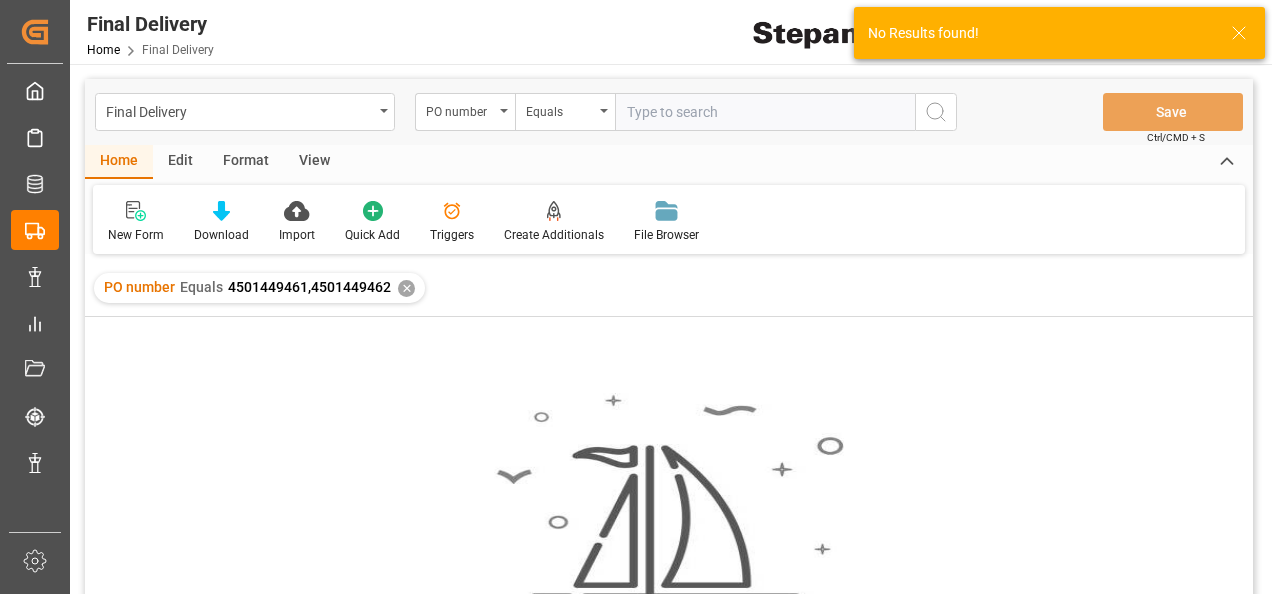 click on "✕" at bounding box center [406, 288] 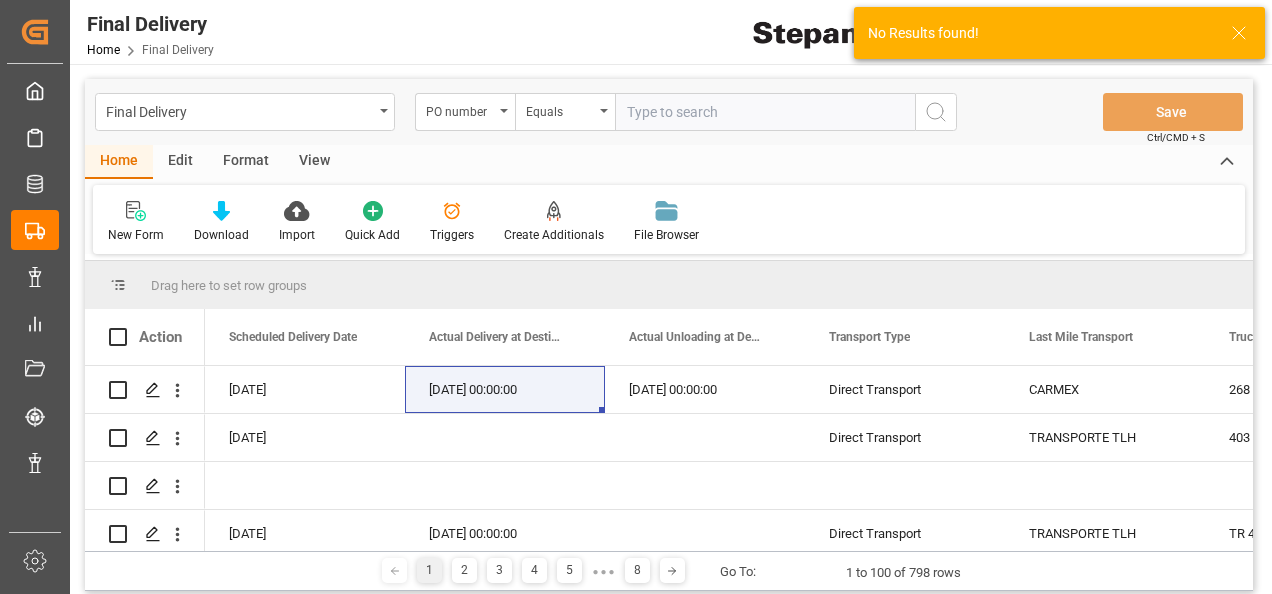 click at bounding box center [604, 111] 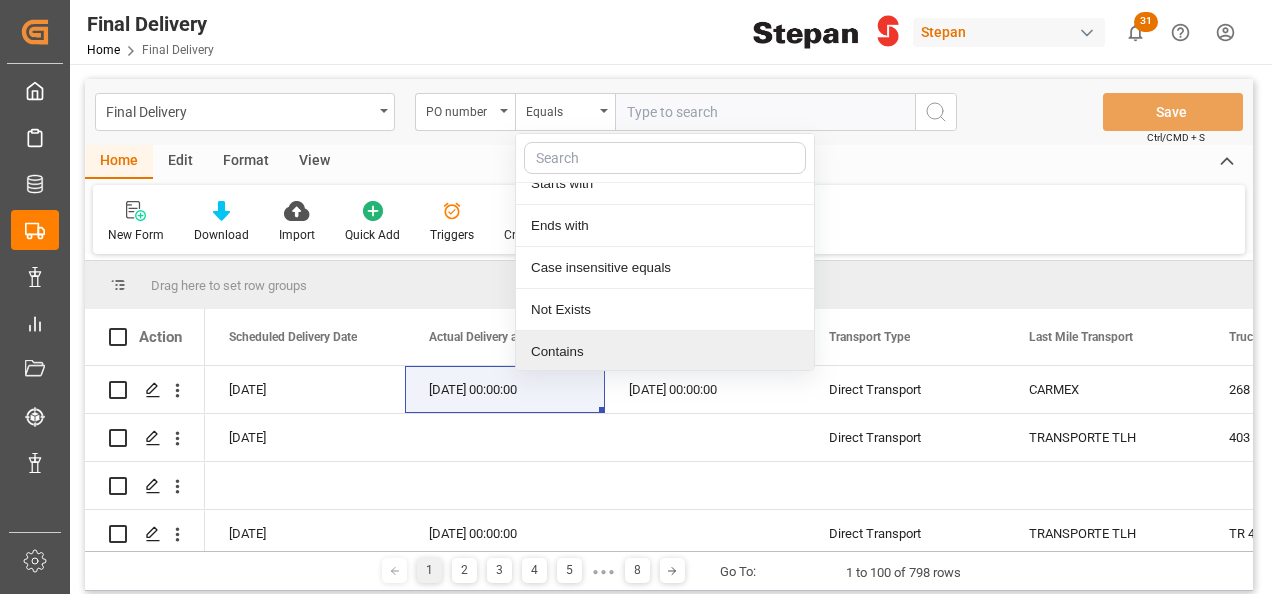 click on "Contains" at bounding box center [665, 352] 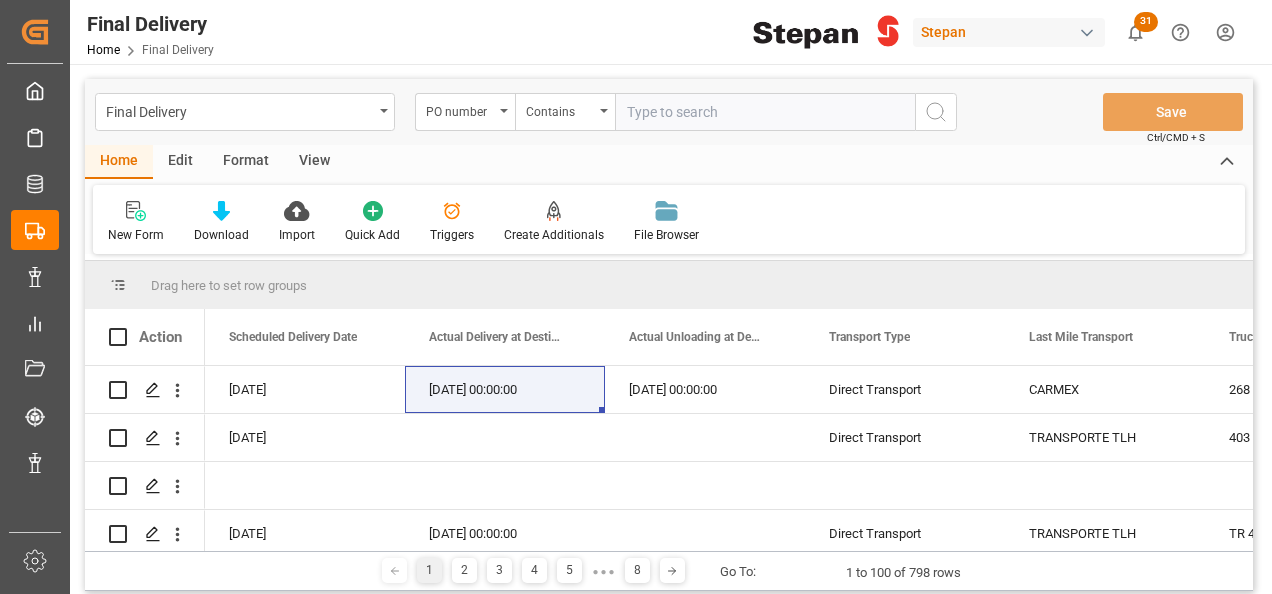 paste on "4501449461,4501449462" 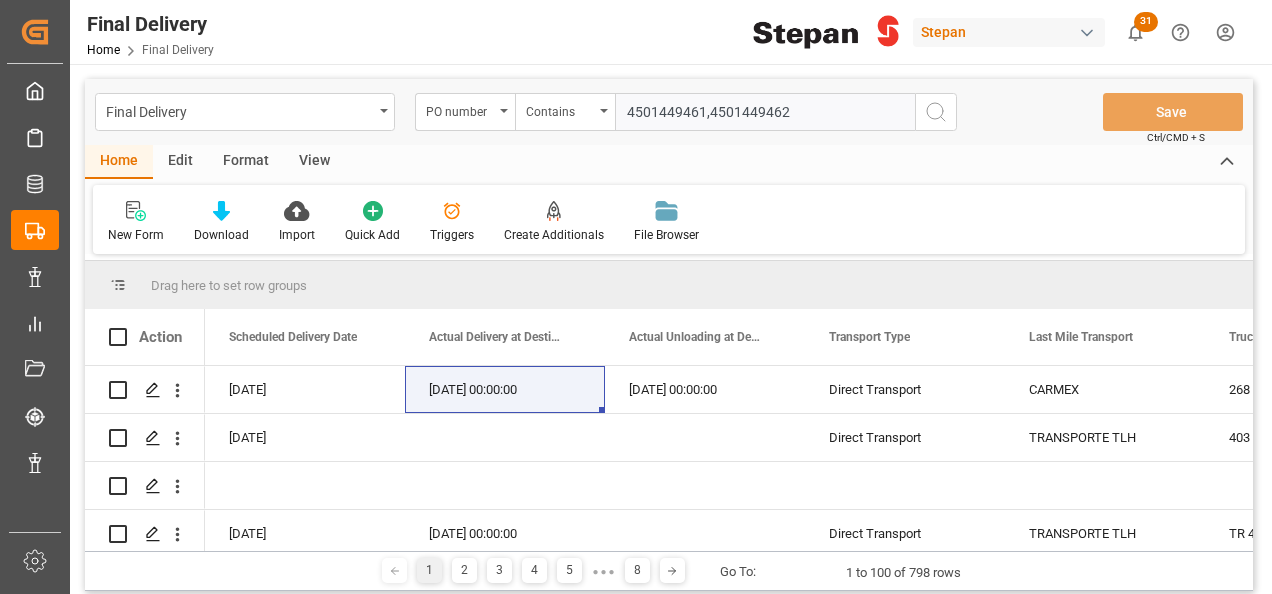 type on "4501449461,4501449462" 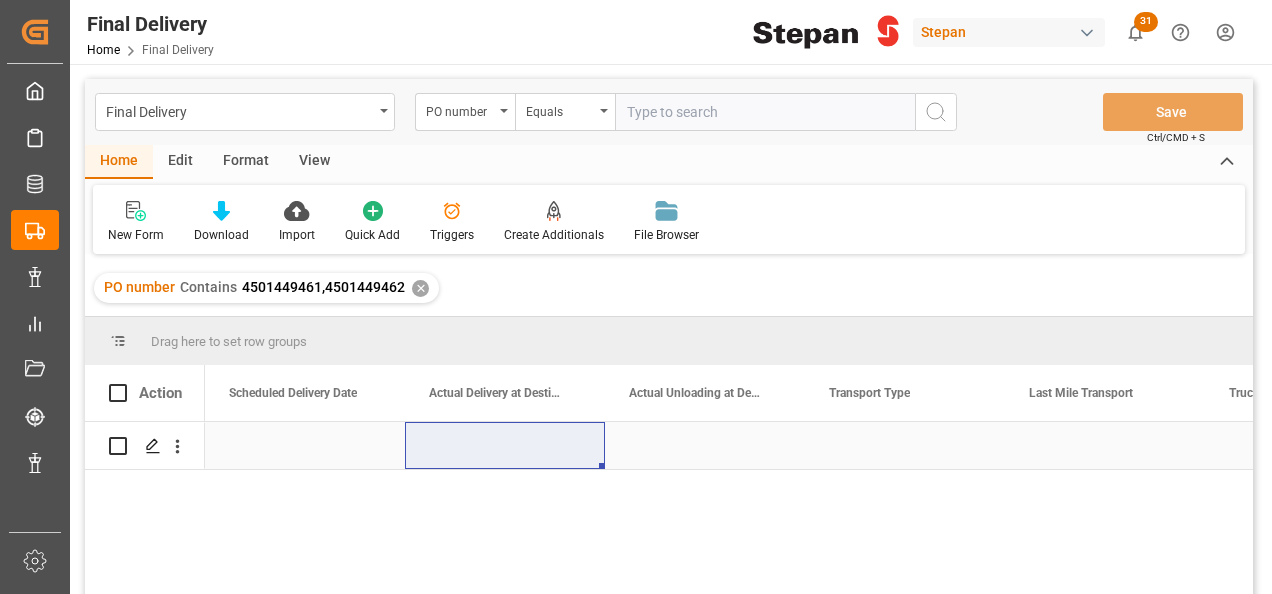 click at bounding box center (505, 445) 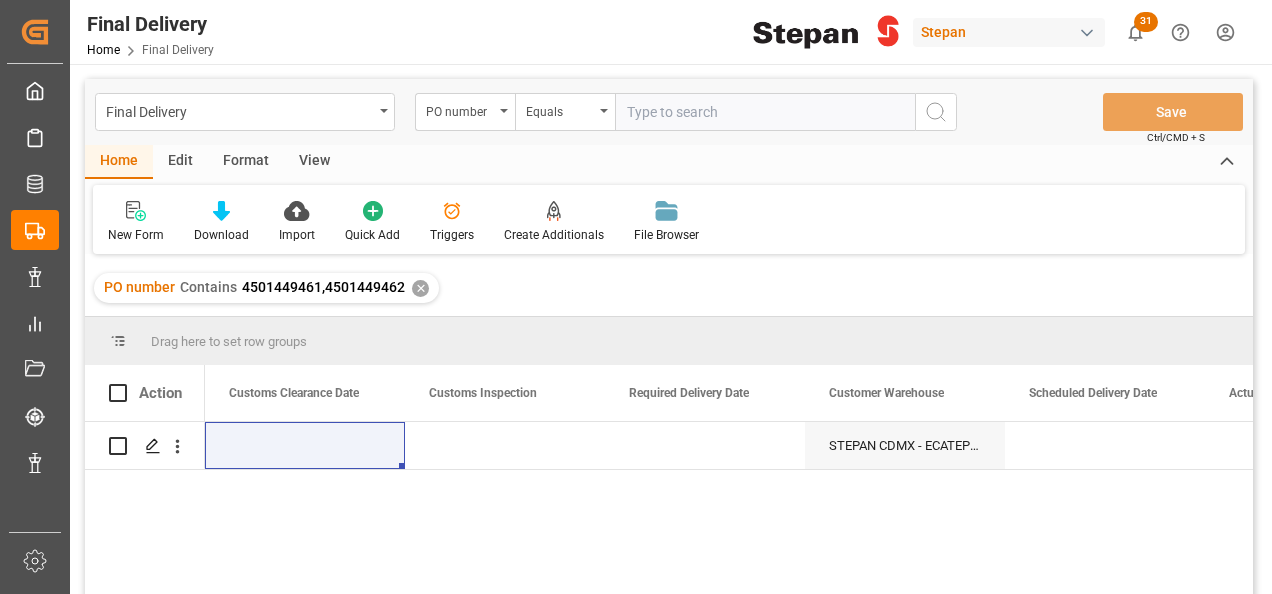 click on "PO number Contains 4501449461,4501449462   ✕" at bounding box center (266, 288) 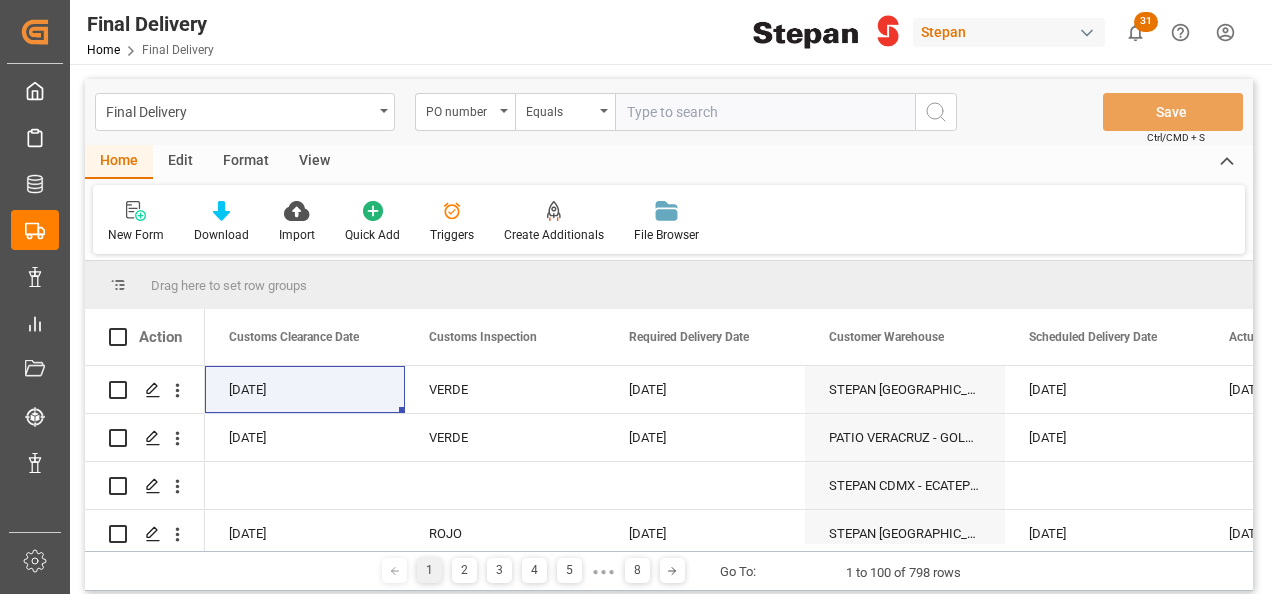click on "Equals" at bounding box center (565, 112) 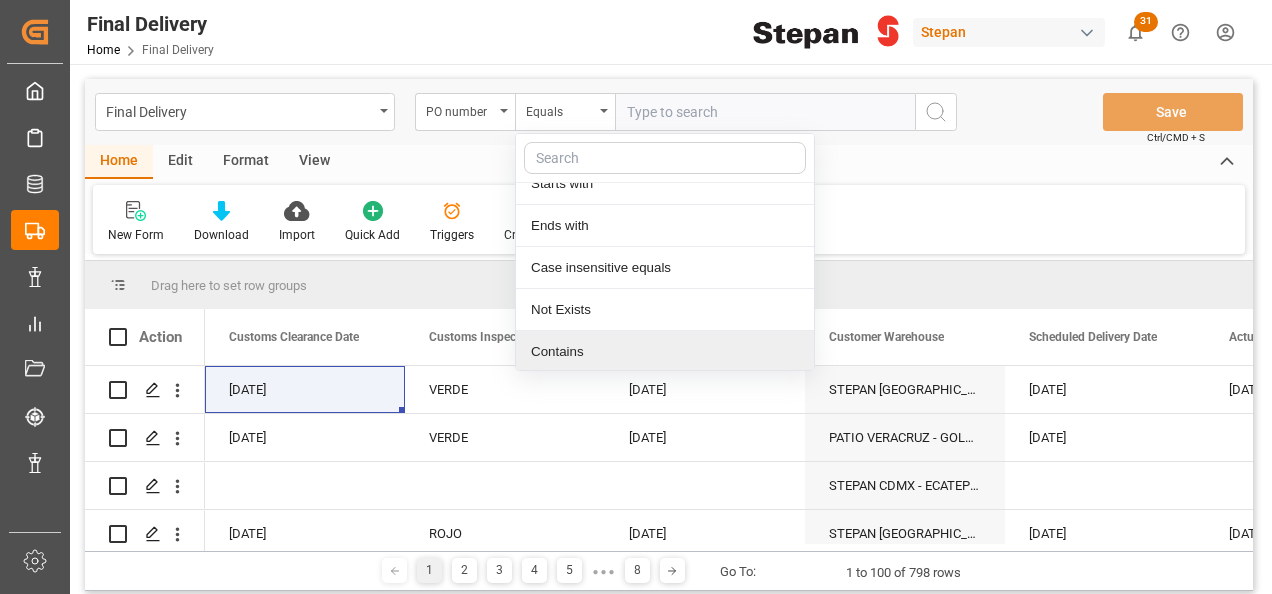 click on "Contains" at bounding box center [665, 352] 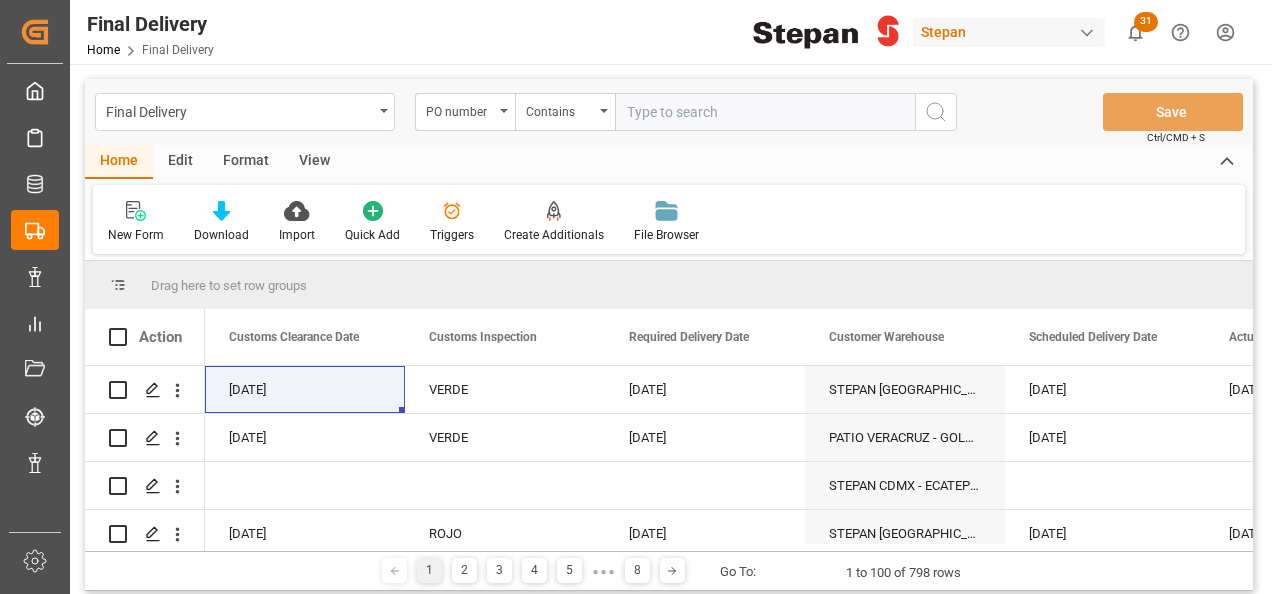 paste on "4501449461,4501449462" 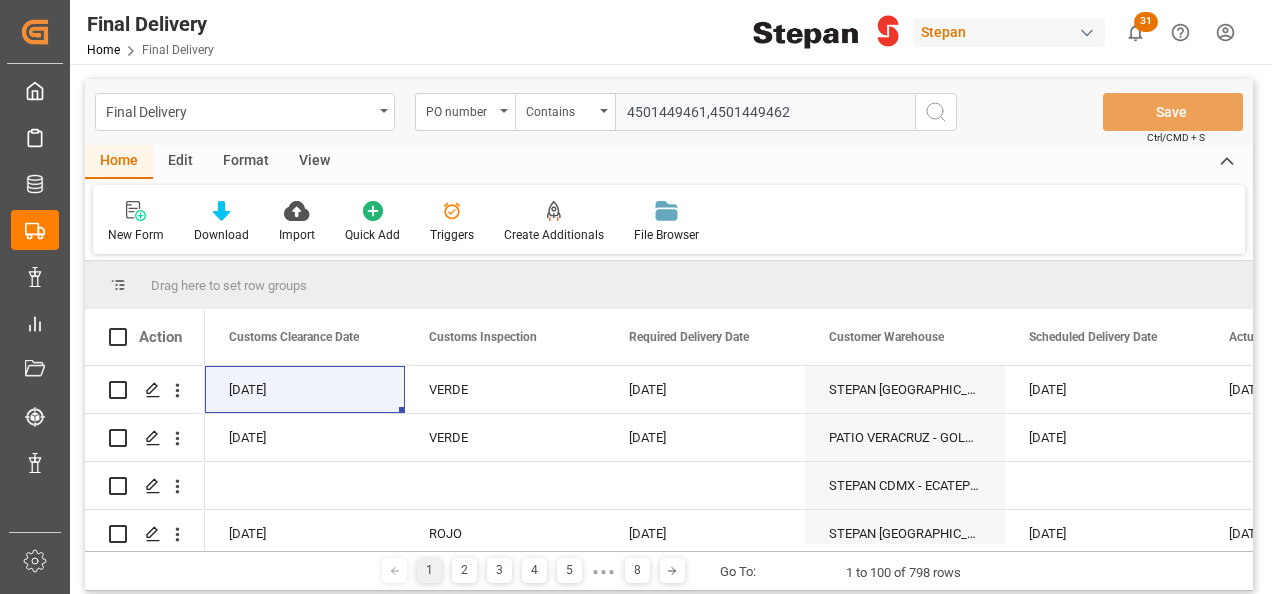 click on "4501449461,4501449462" at bounding box center (765, 112) 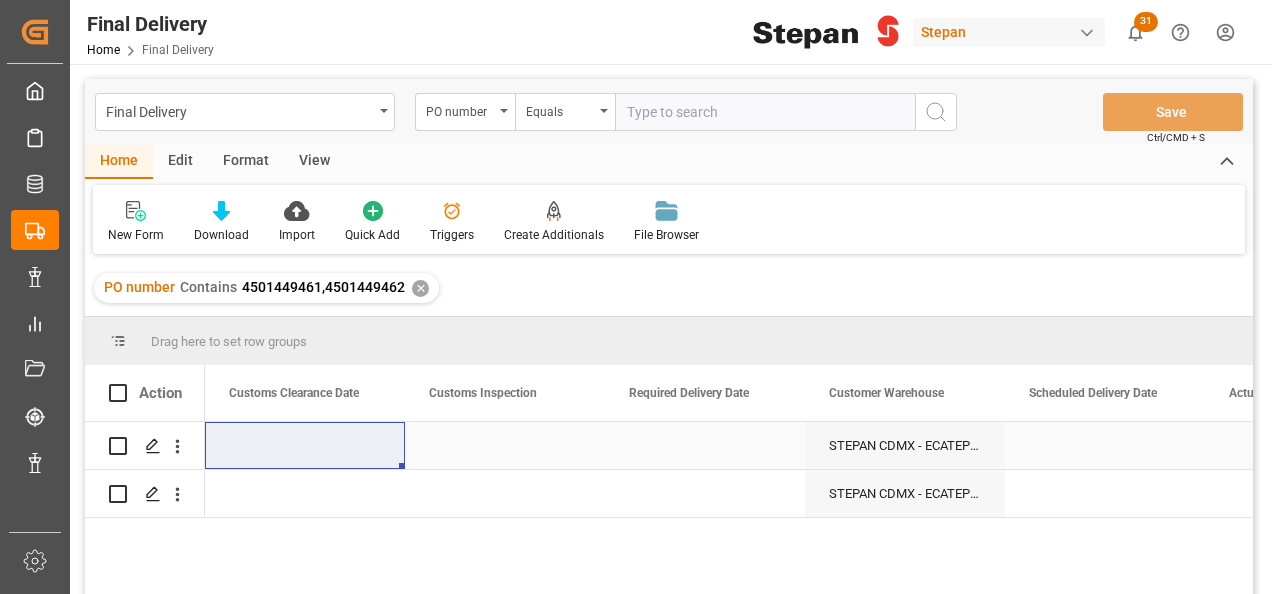 type 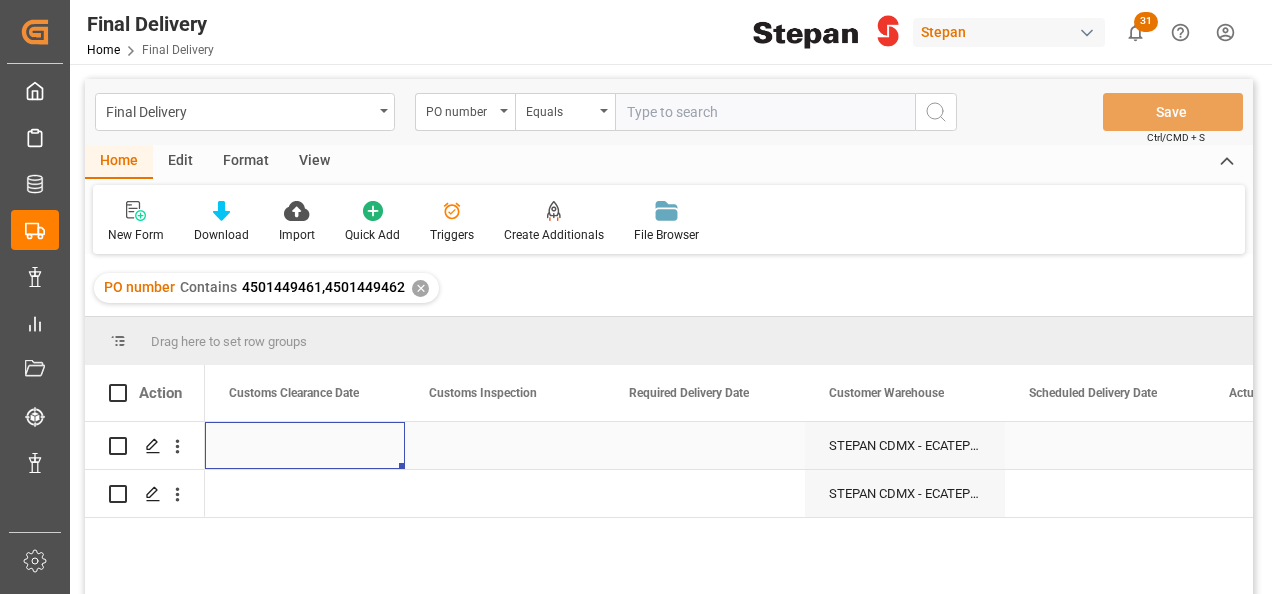 click at bounding box center (305, 445) 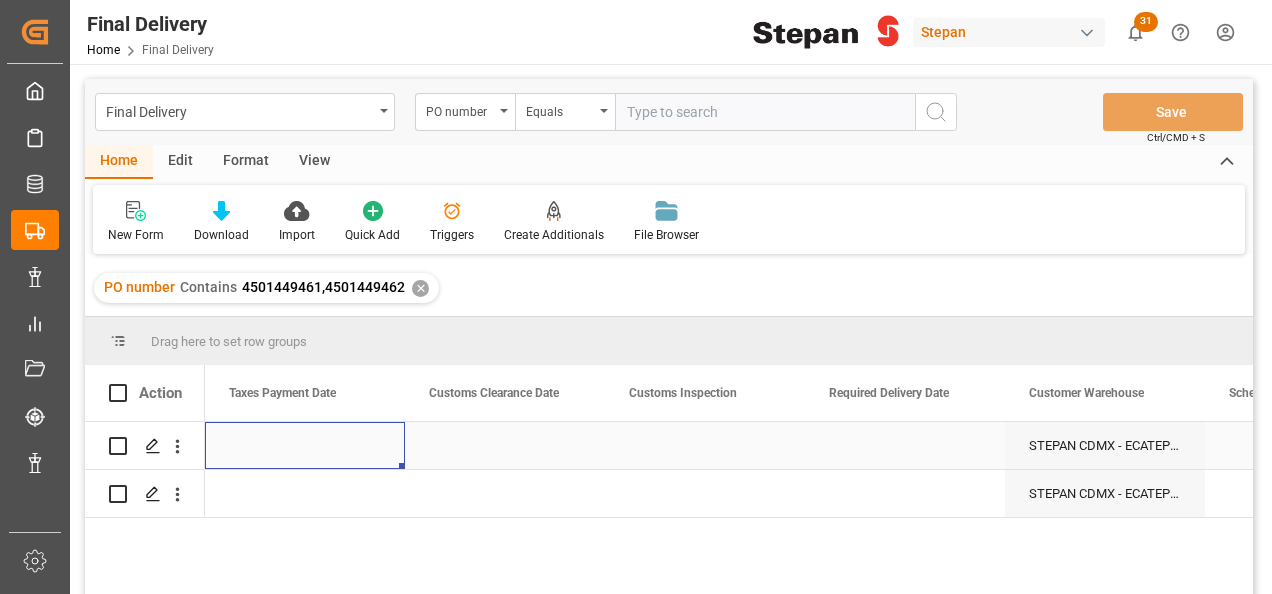 scroll, scrollTop: 0, scrollLeft: 1800, axis: horizontal 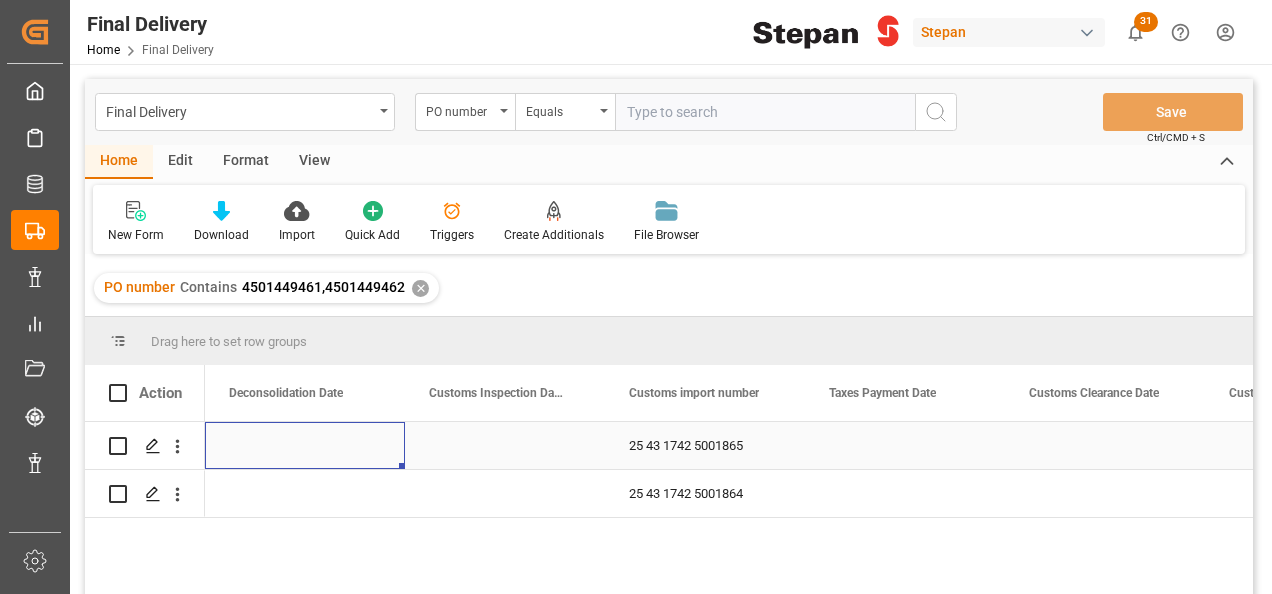 click at bounding box center (505, 445) 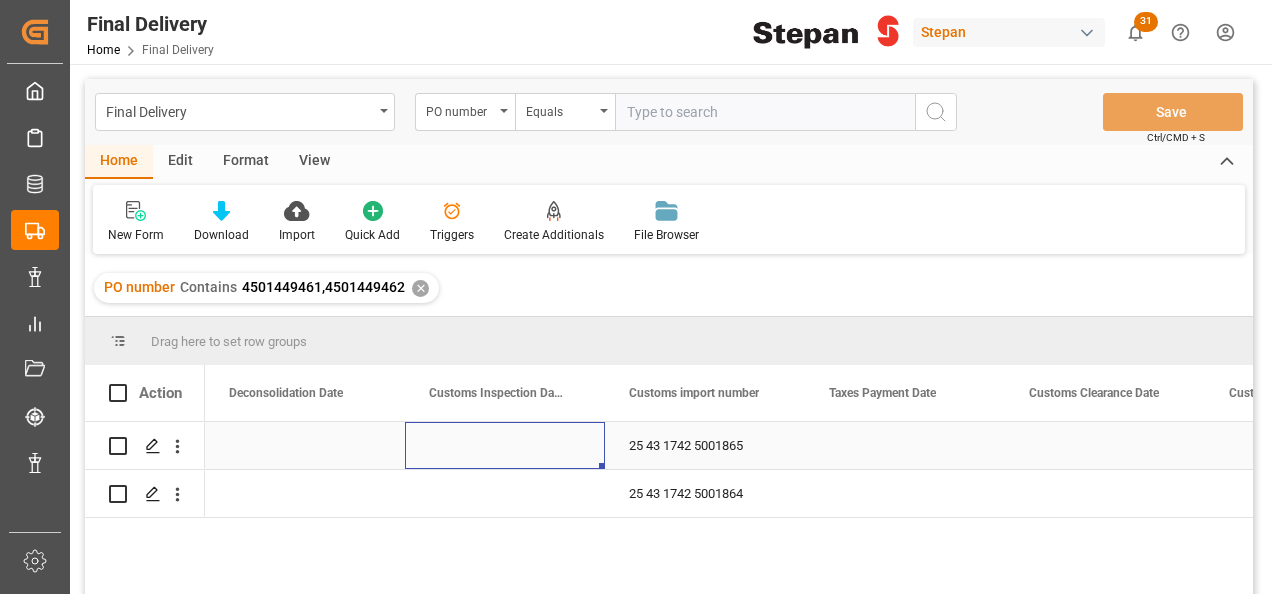 click at bounding box center (505, 445) 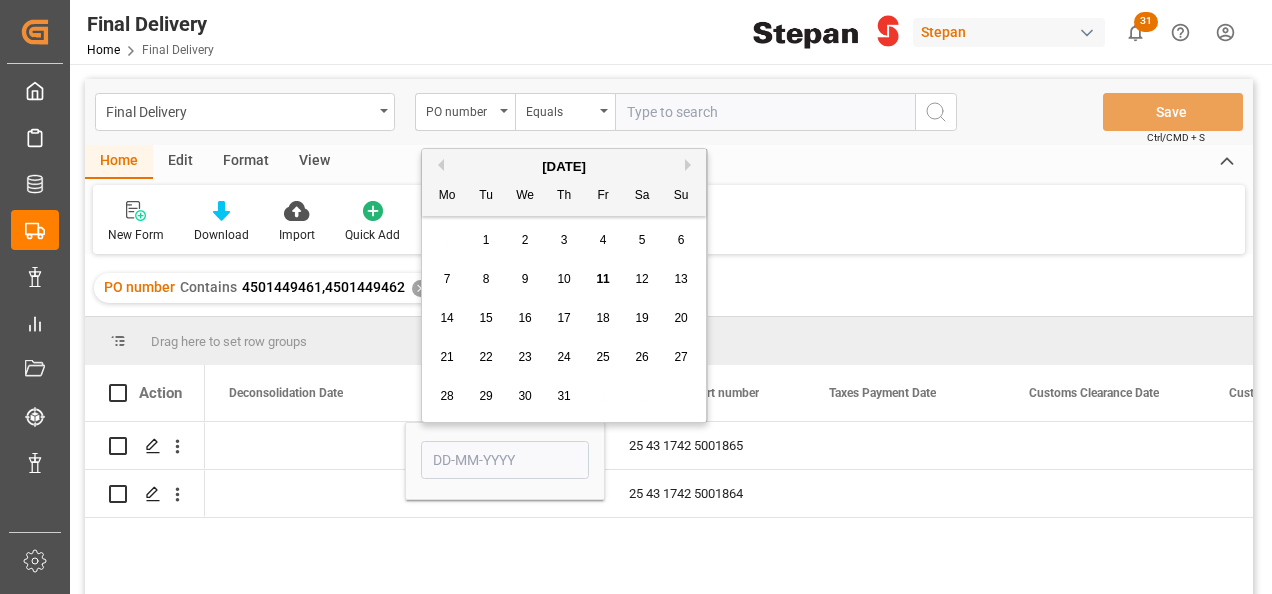 click on "11" at bounding box center [602, 279] 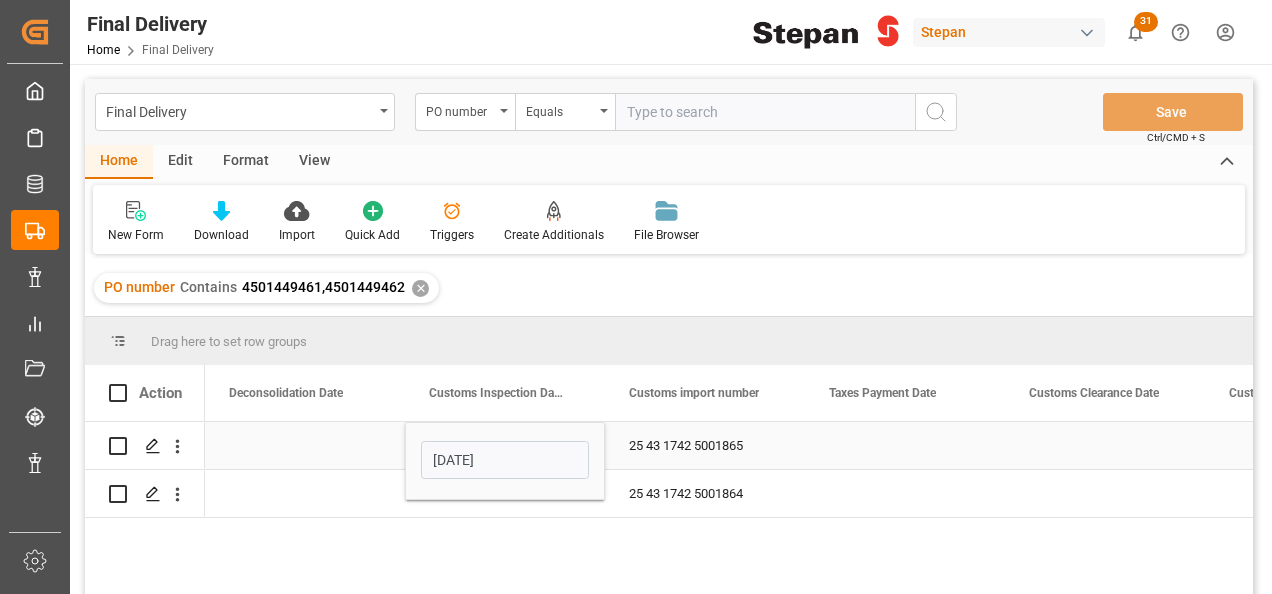 click at bounding box center [305, 445] 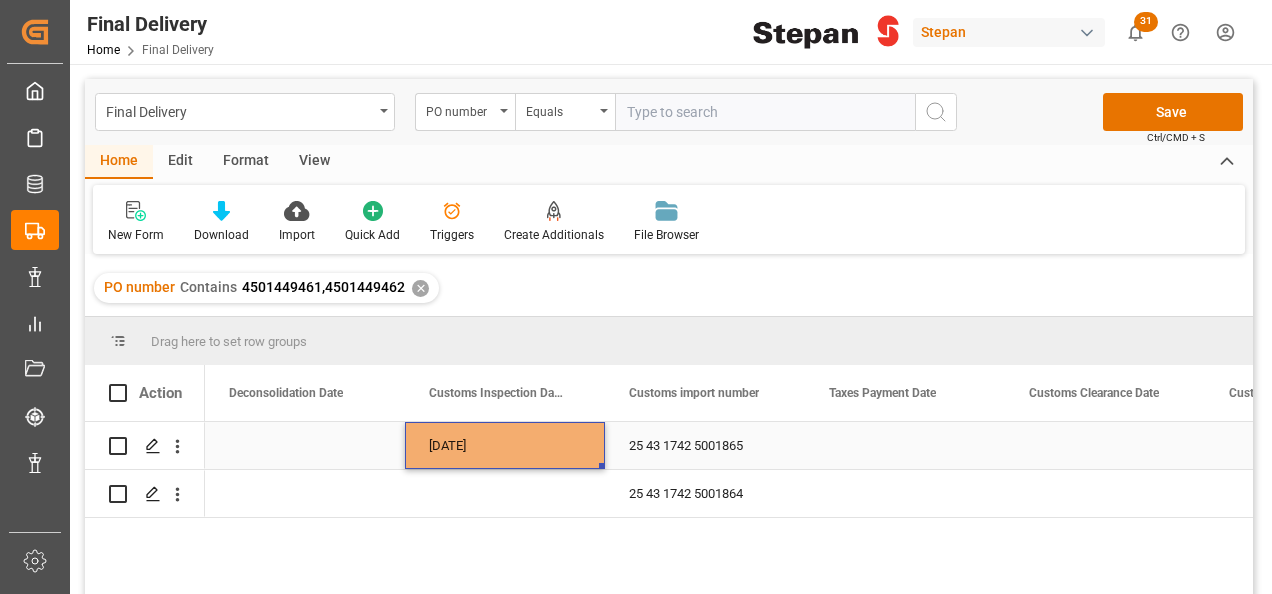 click on "[DATE]" at bounding box center [505, 445] 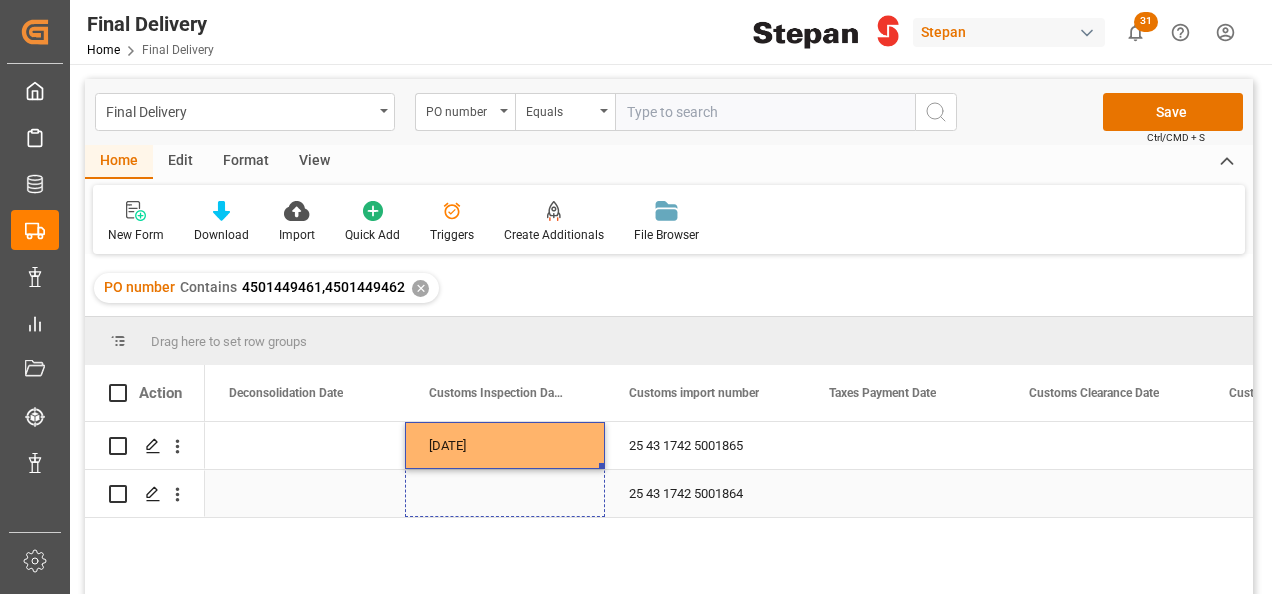 drag, startPoint x: 602, startPoint y: 468, endPoint x: 603, endPoint y: 492, distance: 24.020824 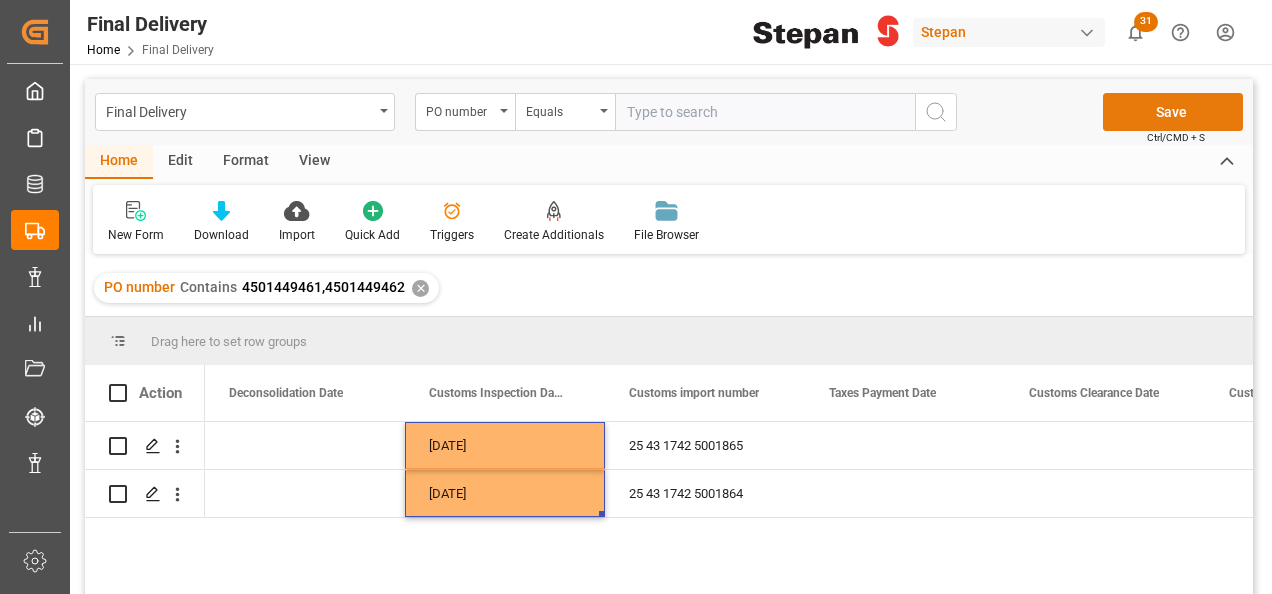 click on "Save" at bounding box center (1173, 112) 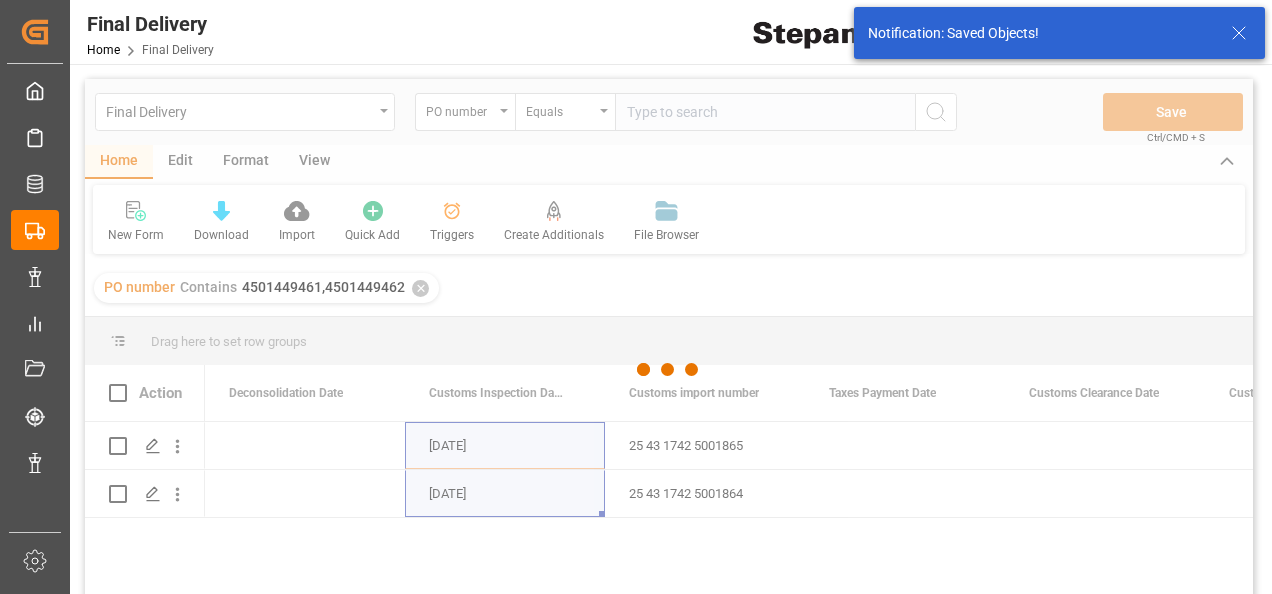 click at bounding box center [669, 370] 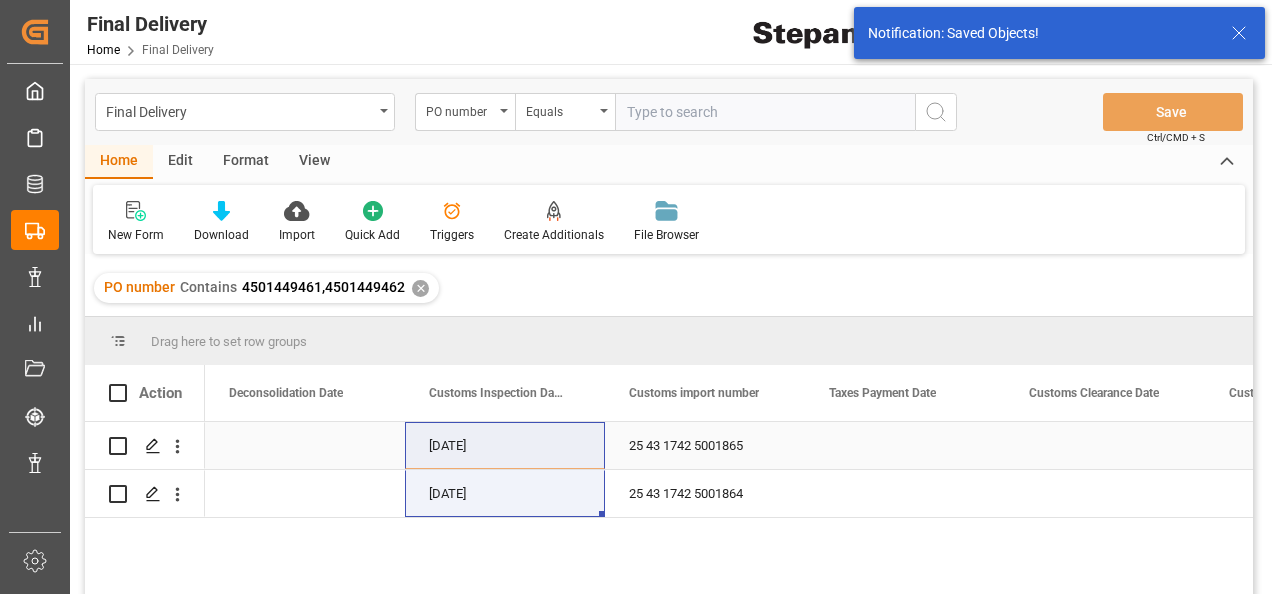 click on "[DATE]" at bounding box center [505, 445] 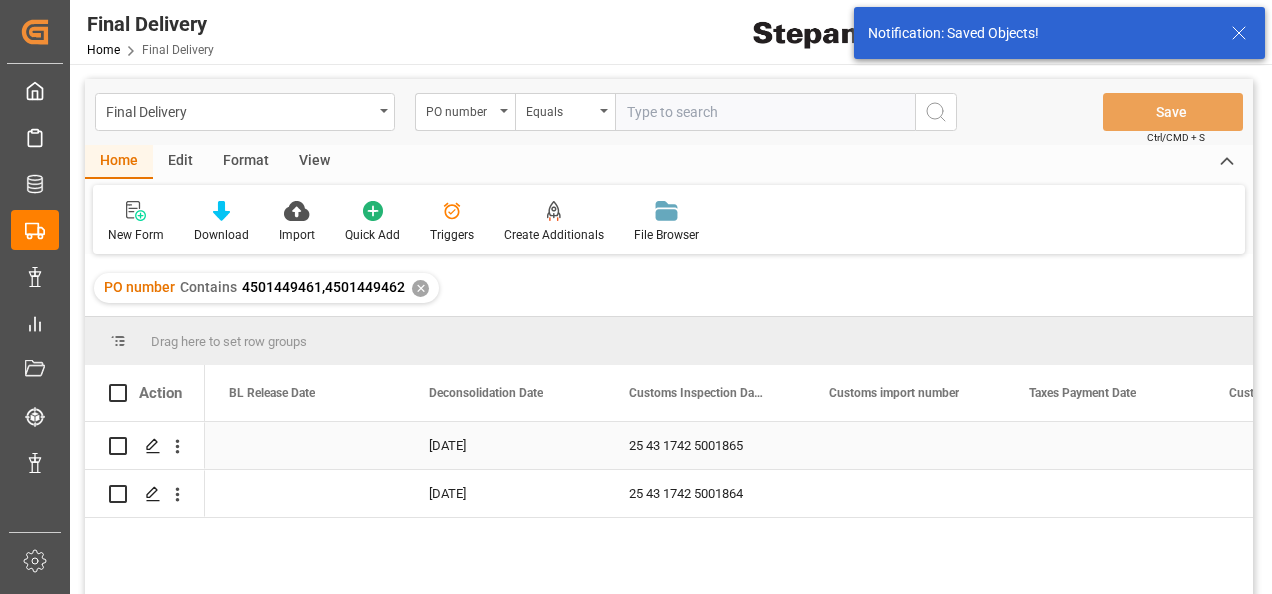 scroll, scrollTop: 0, scrollLeft: 0, axis: both 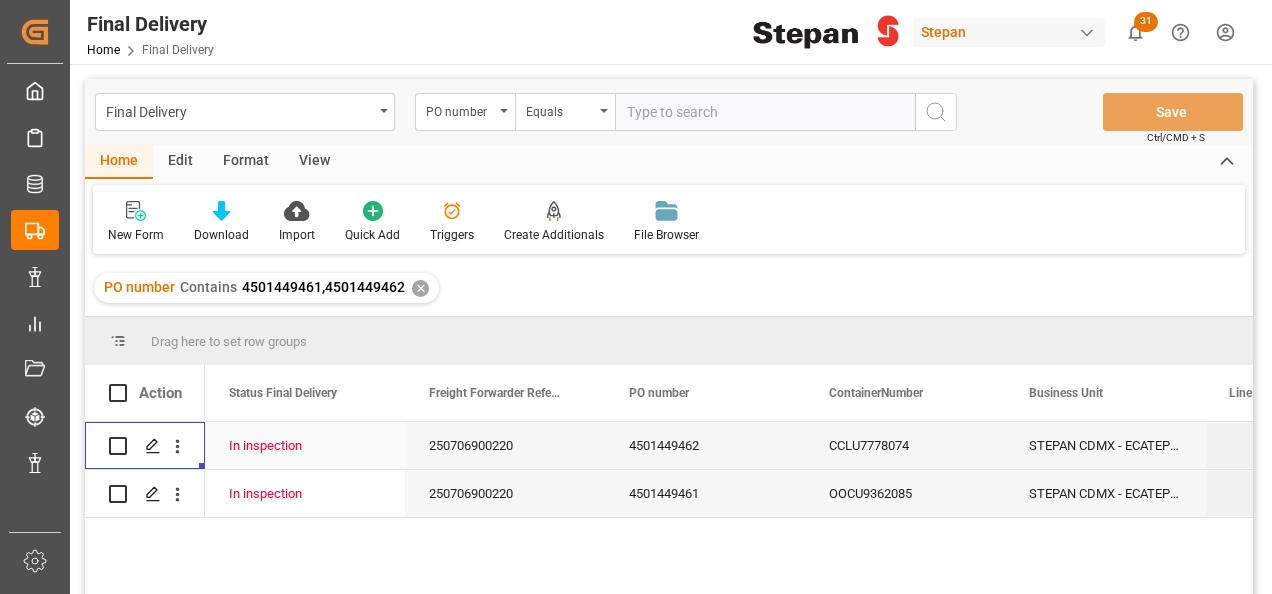 click on "250706900220" at bounding box center [505, 445] 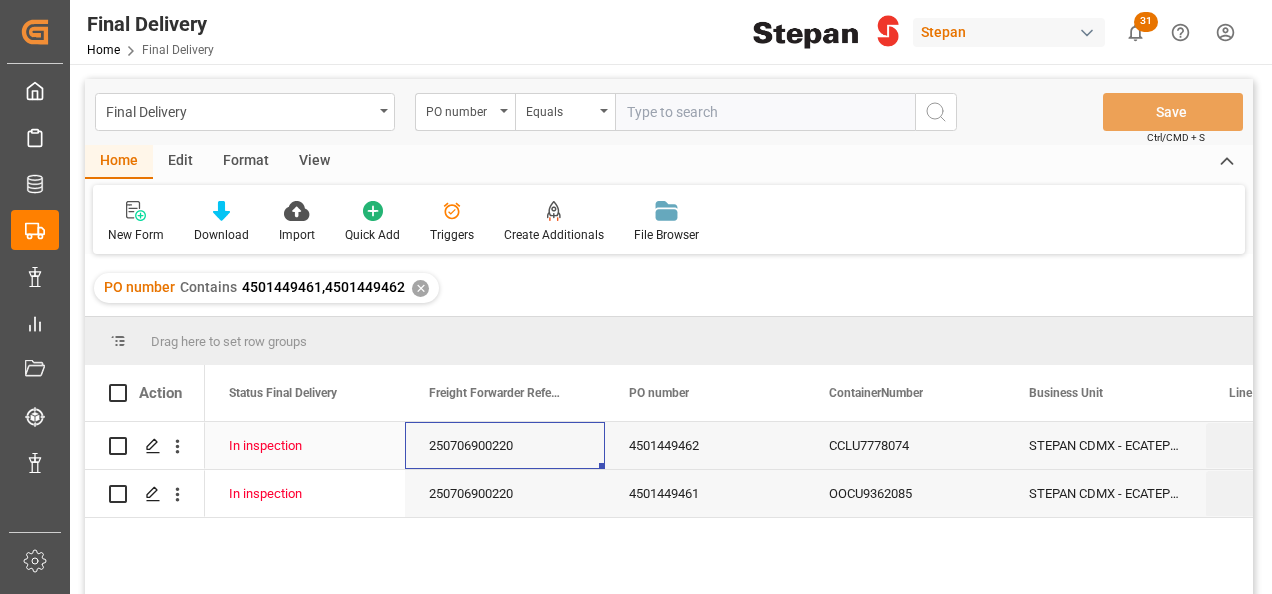 click on "250706900220" at bounding box center [505, 445] 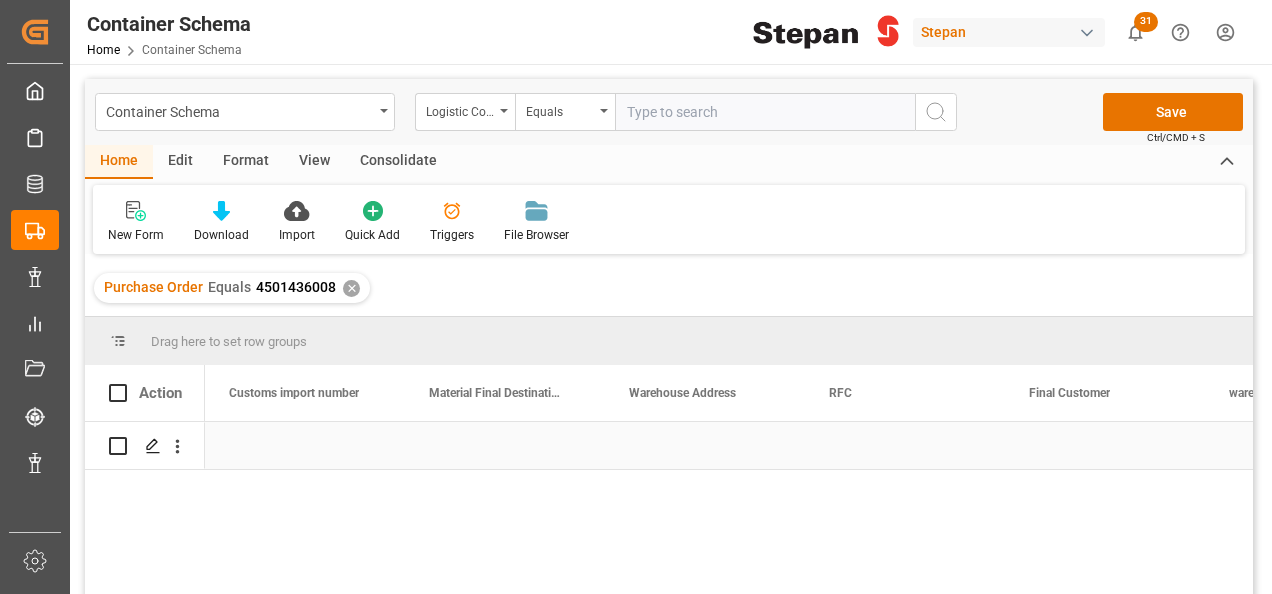scroll, scrollTop: 0, scrollLeft: 0, axis: both 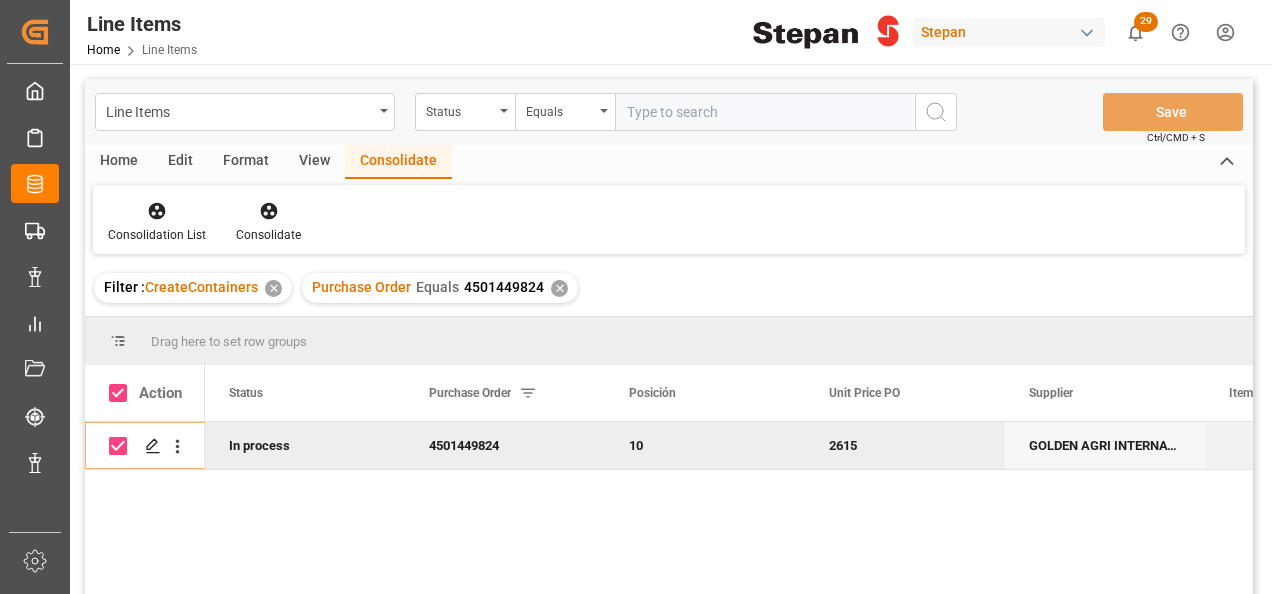 click on "✕" at bounding box center [559, 288] 